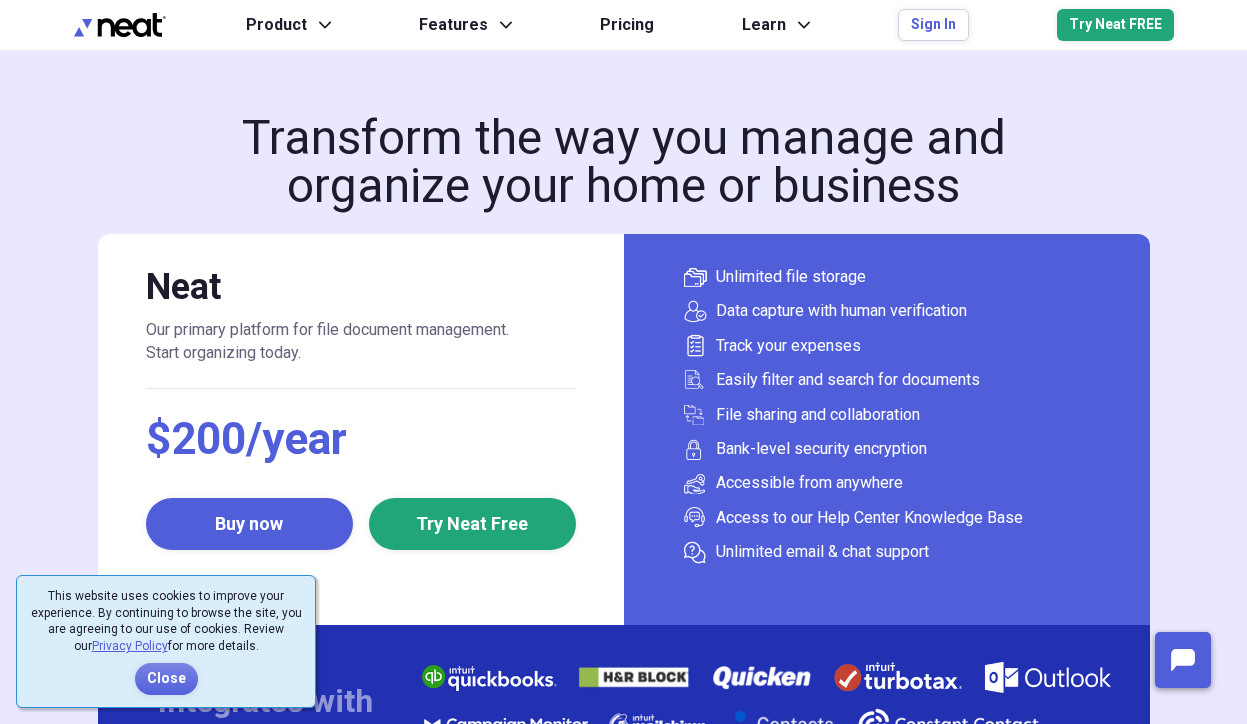 scroll, scrollTop: 0, scrollLeft: 0, axis: both 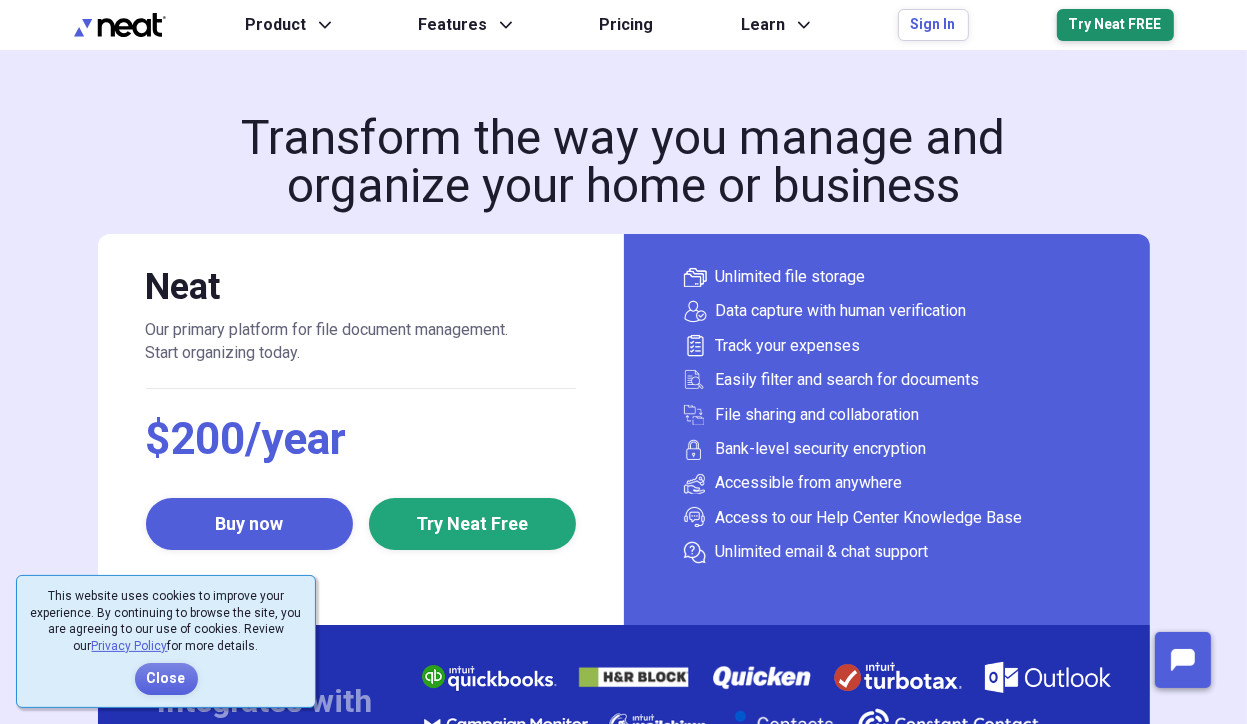 click on "Try Neat FREE" at bounding box center [1115, 25] 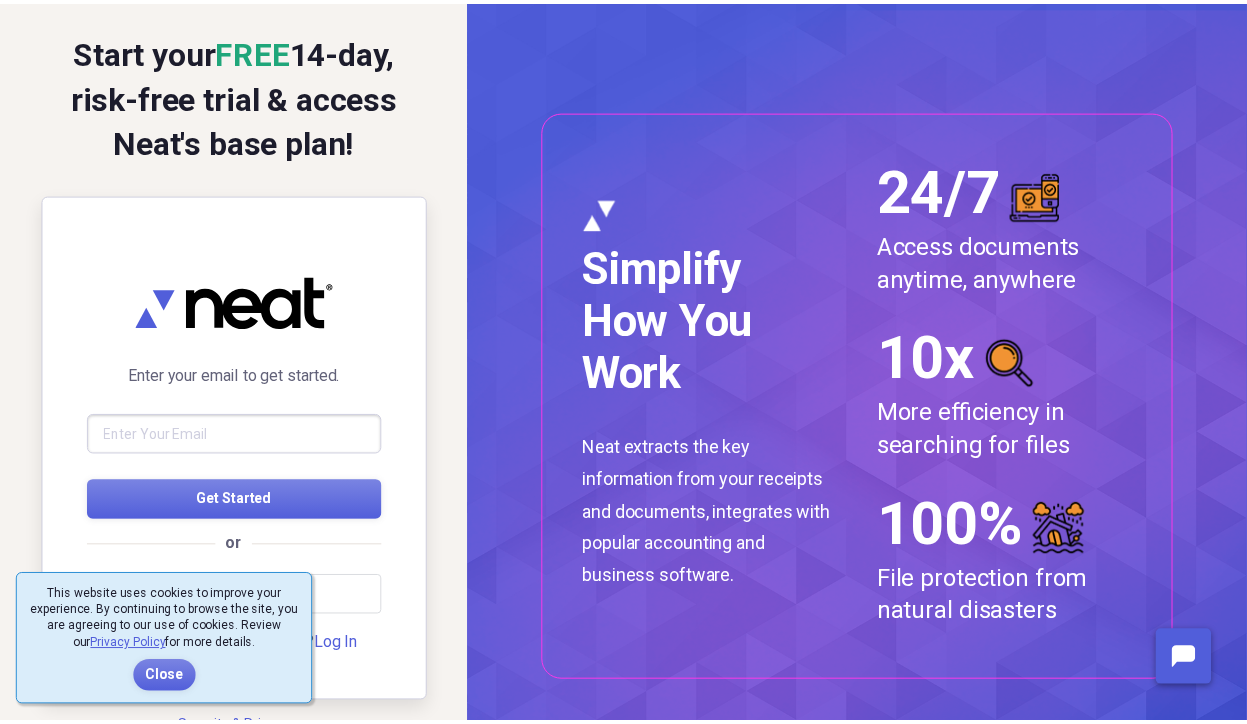scroll, scrollTop: 0, scrollLeft: 0, axis: both 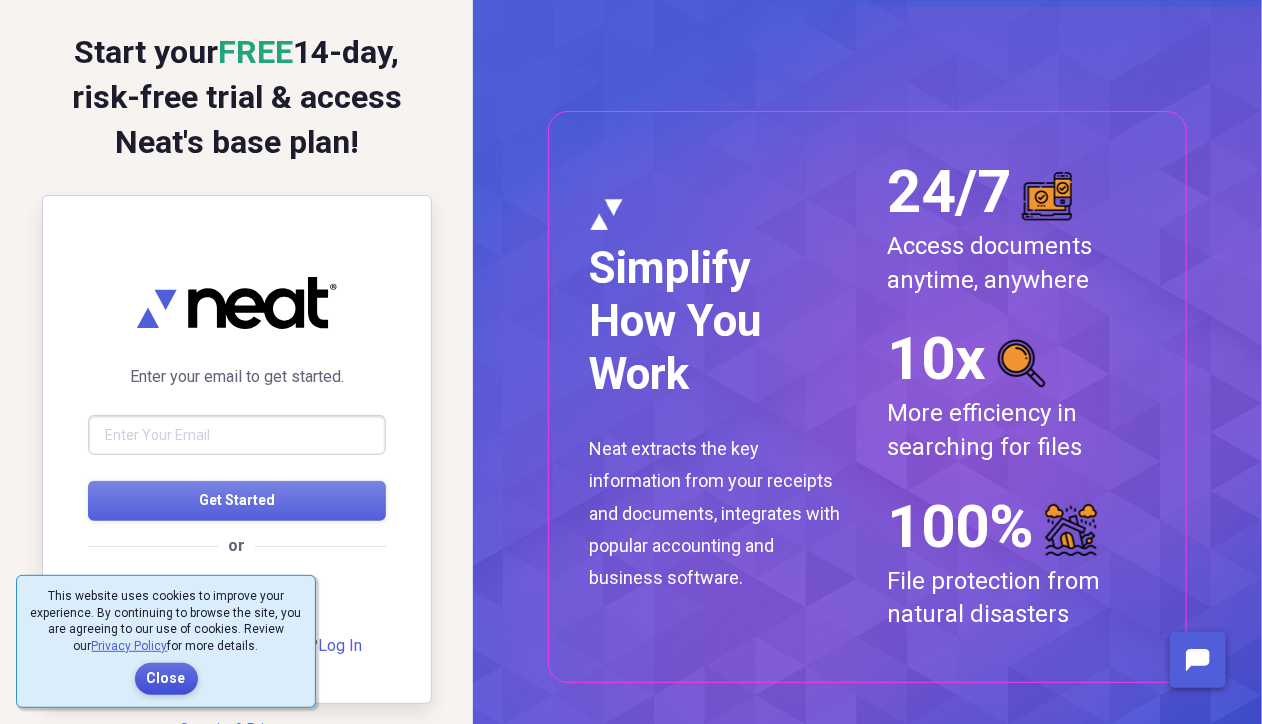 click on "Close" at bounding box center (166, 679) 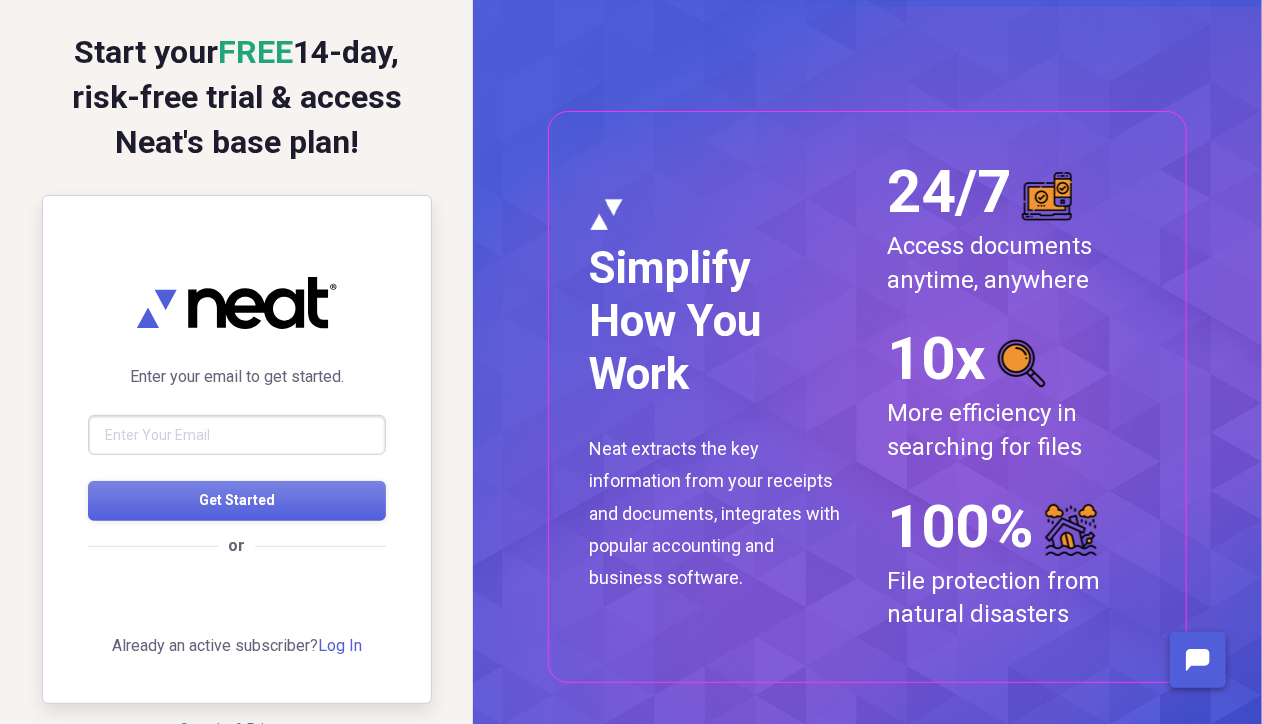 click at bounding box center [237, 435] 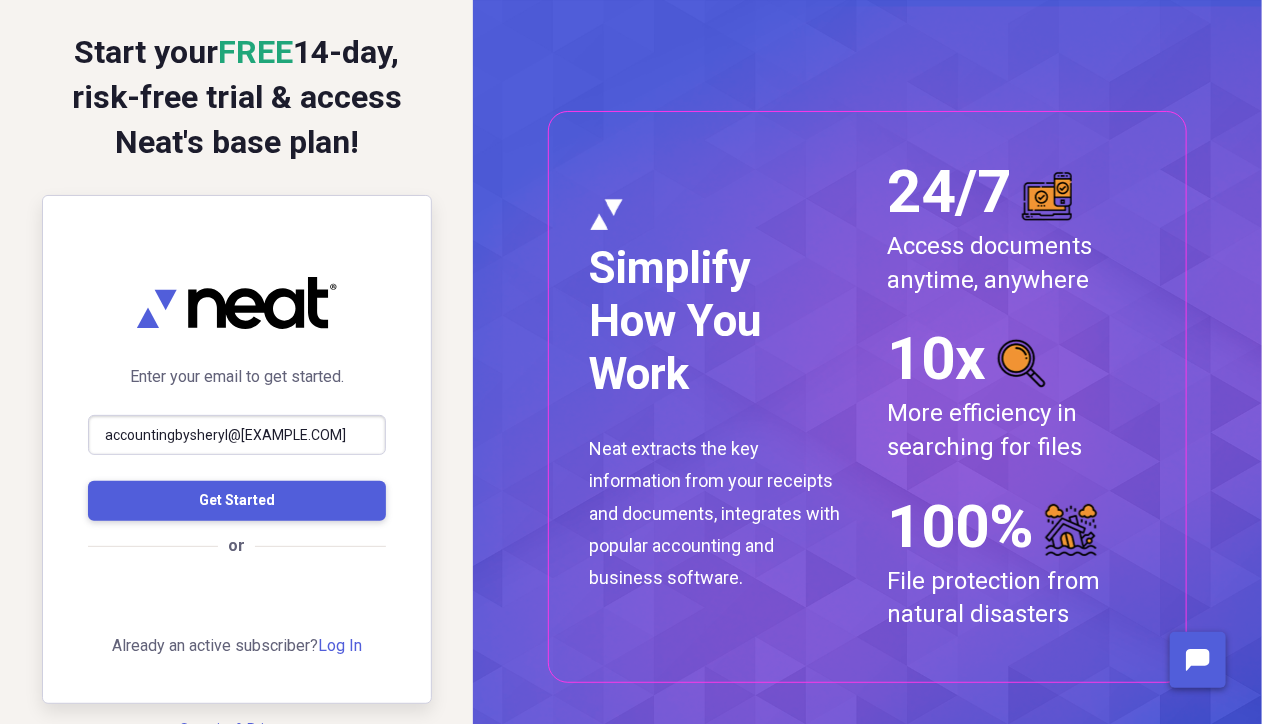 type on "accountingbysheryl@gmail.com" 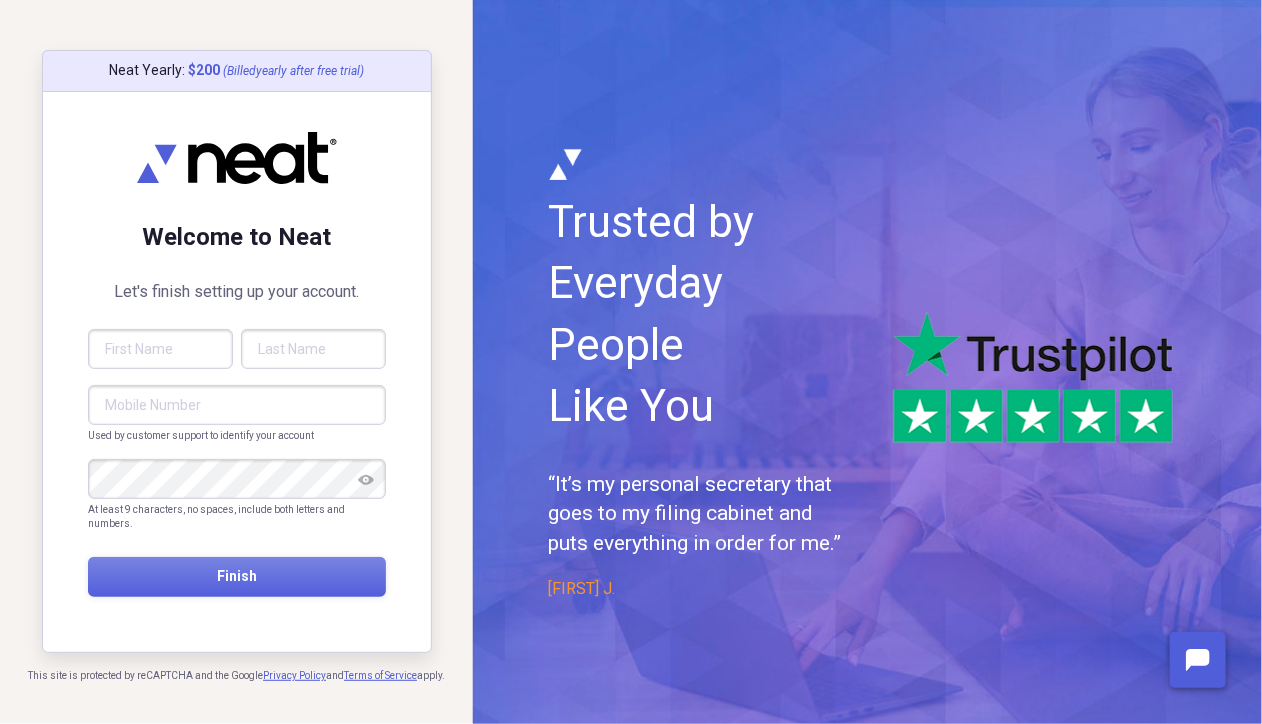click at bounding box center [160, 349] 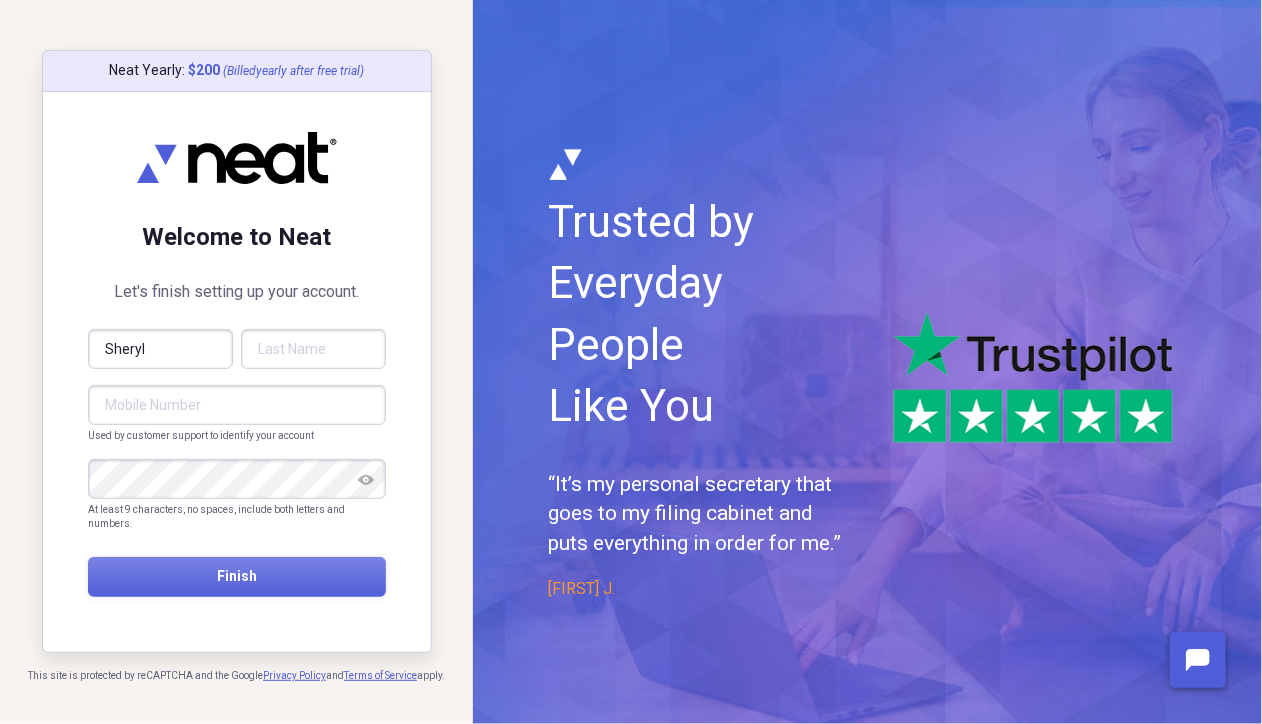 type on "Sheryl" 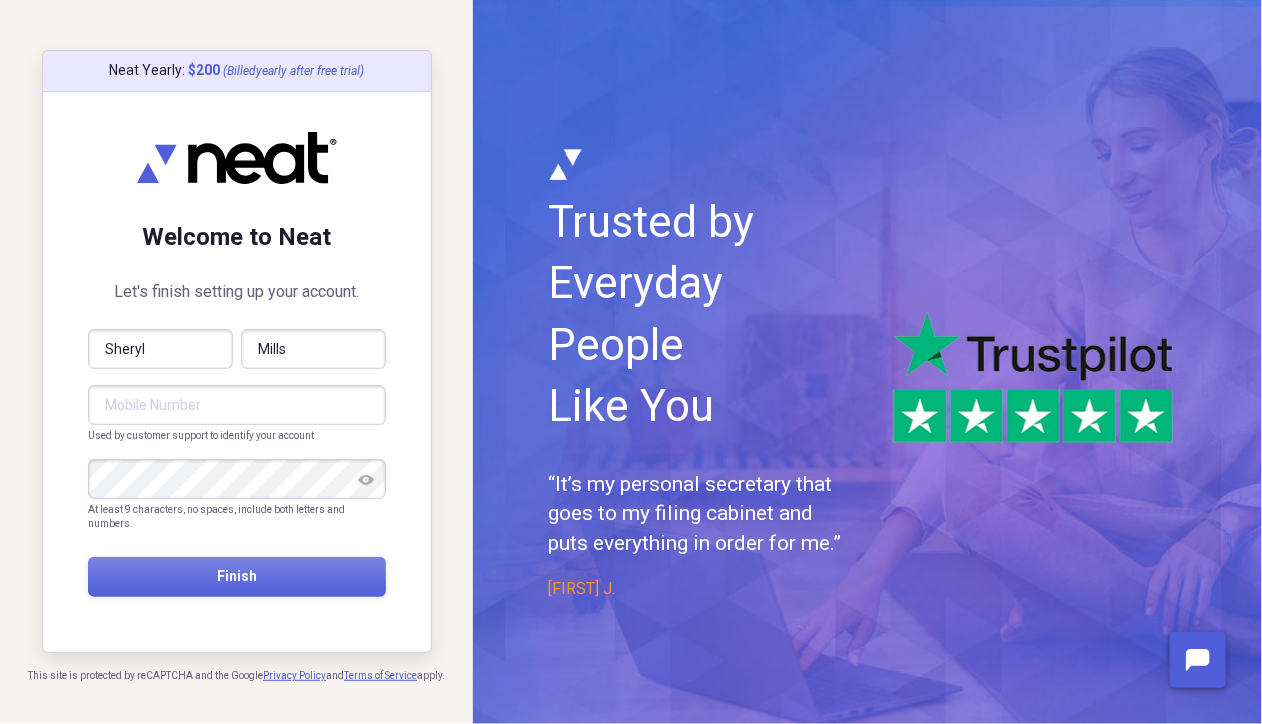 type on "Mills" 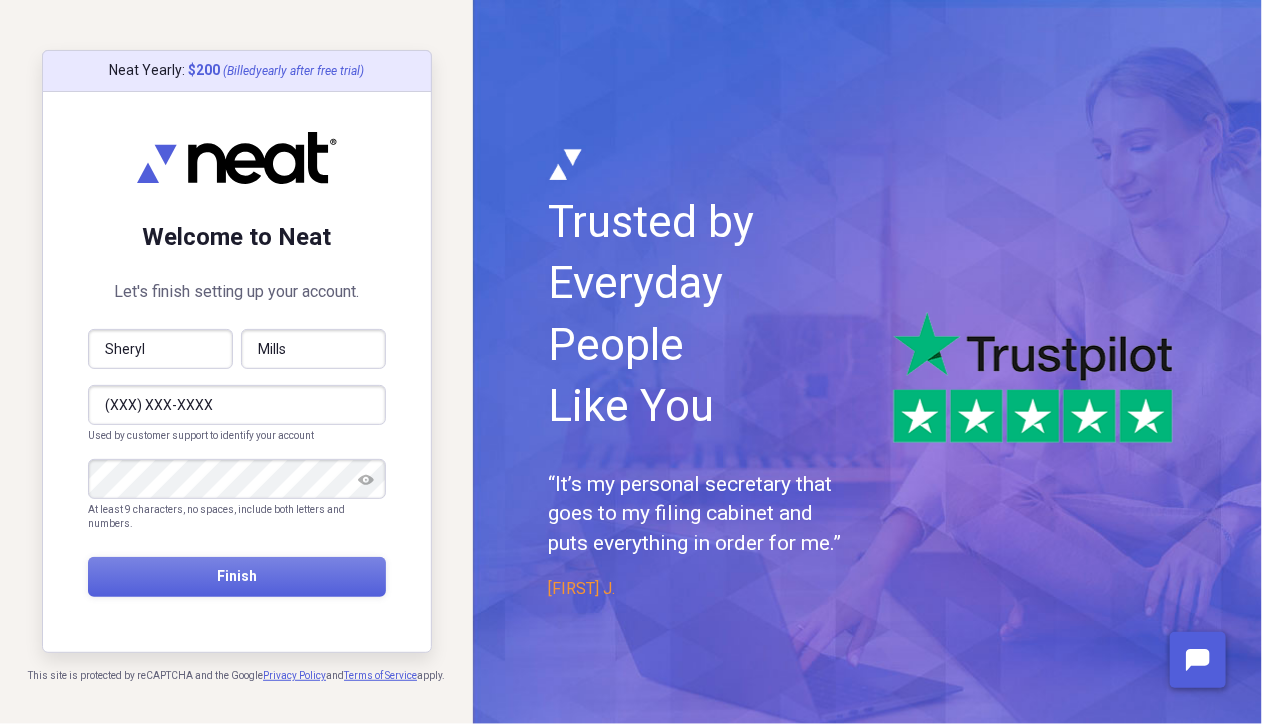 type on "(928) 232-9792" 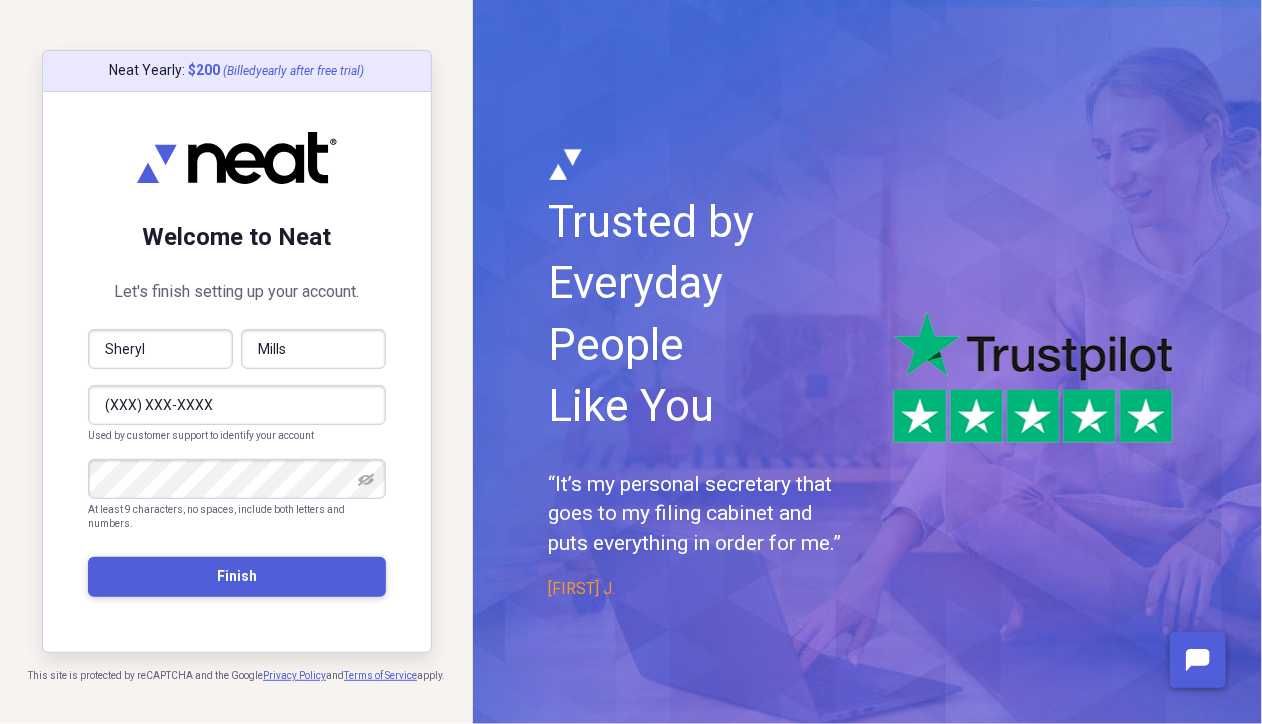 click on "Finish" at bounding box center [237, 576] 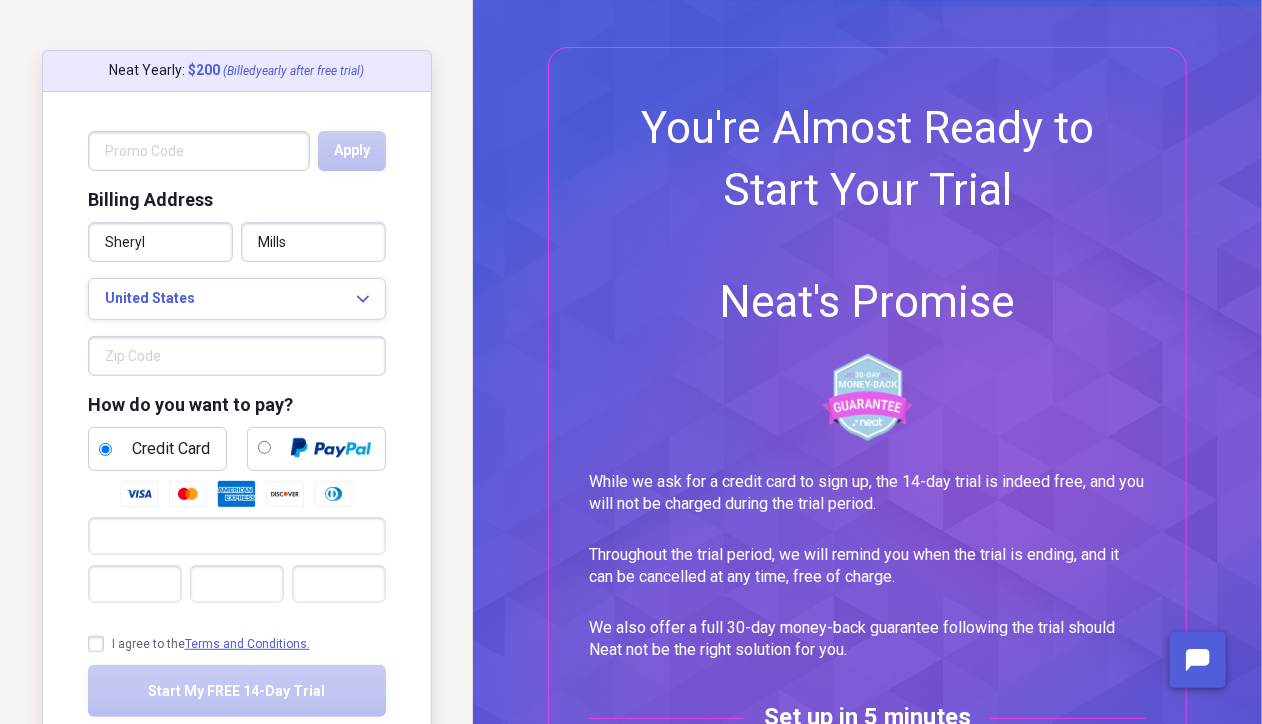 click on "I agree to the  Terms and Conditions." at bounding box center [199, 644] 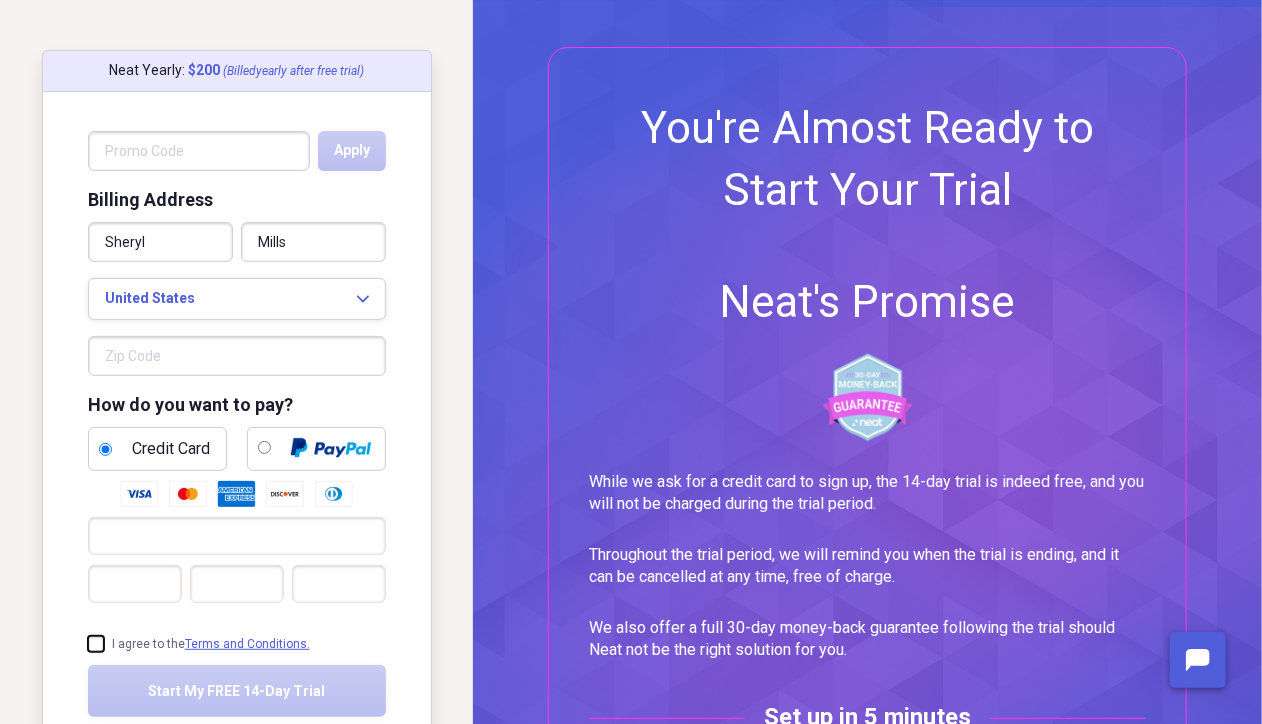 checkbox on "true" 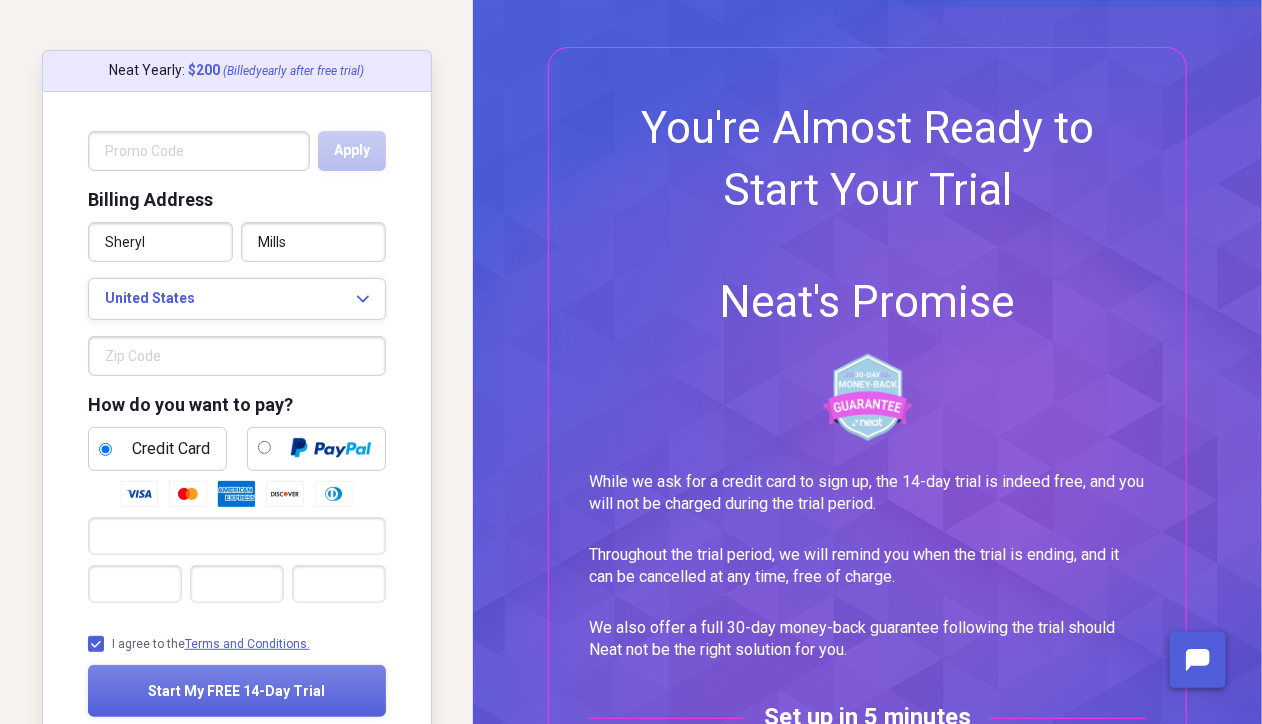 click at bounding box center [199, 151] 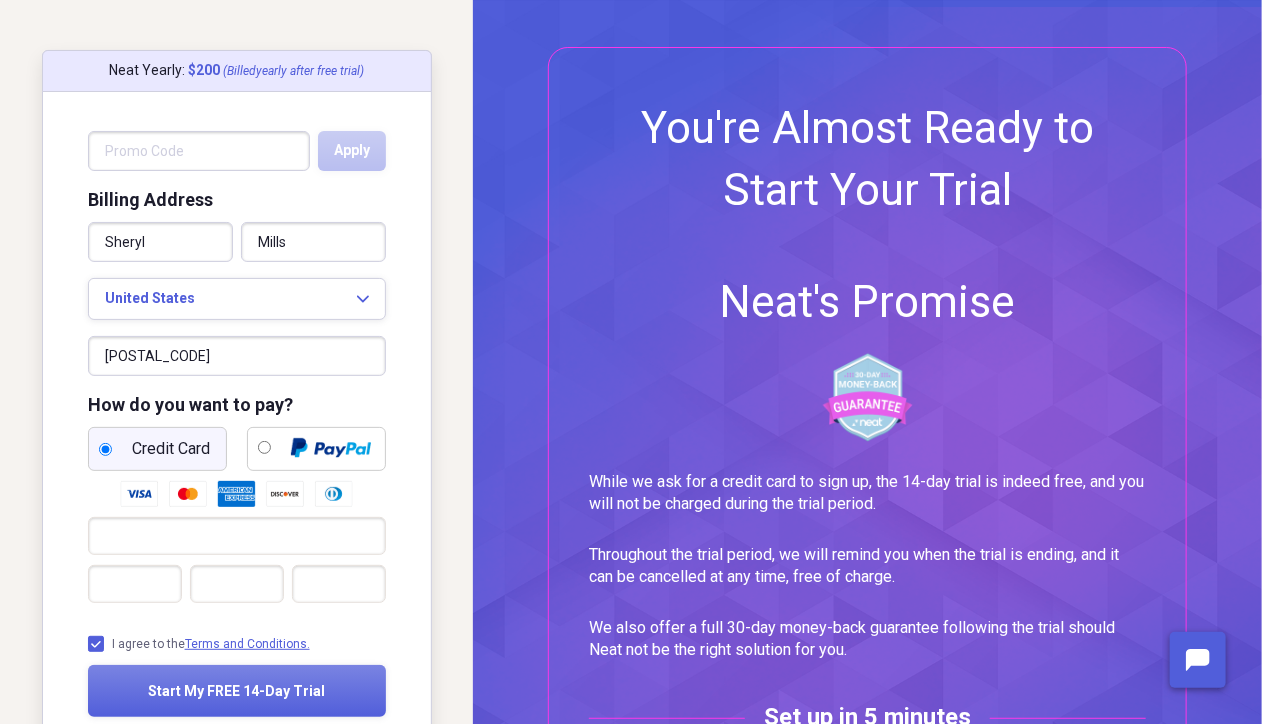 type on "85390" 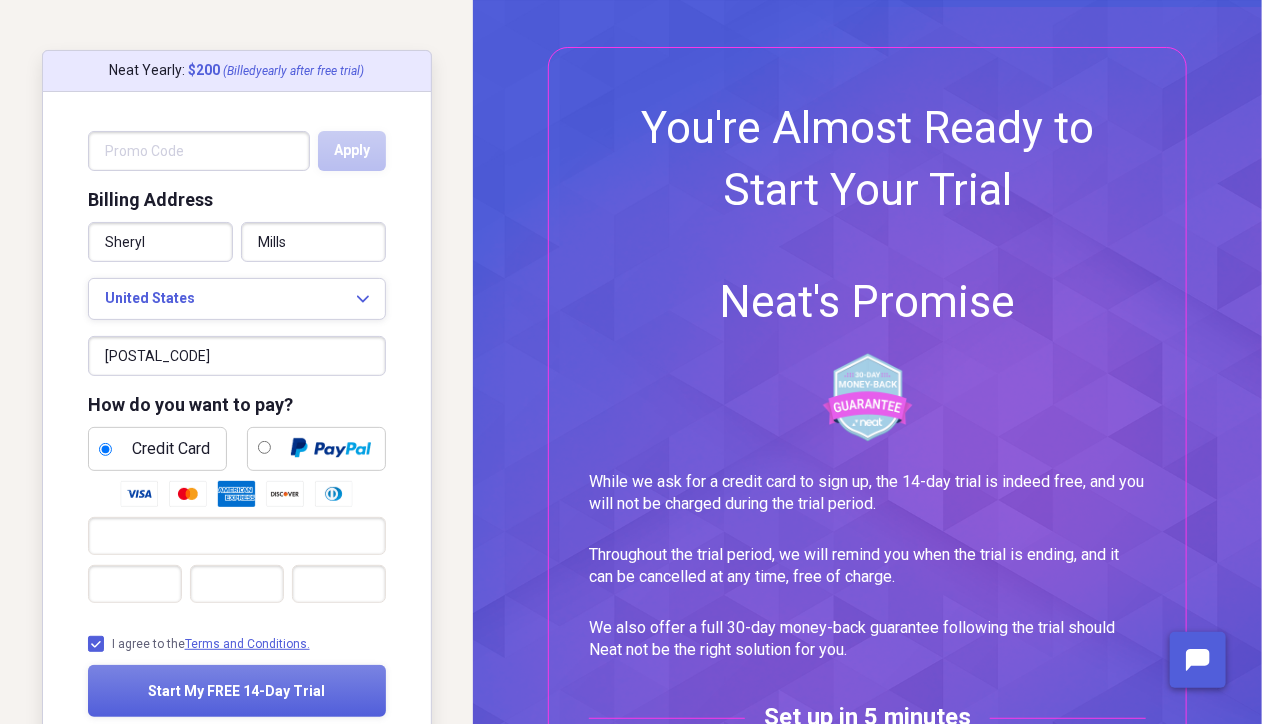 click on "85390" at bounding box center [237, 356] 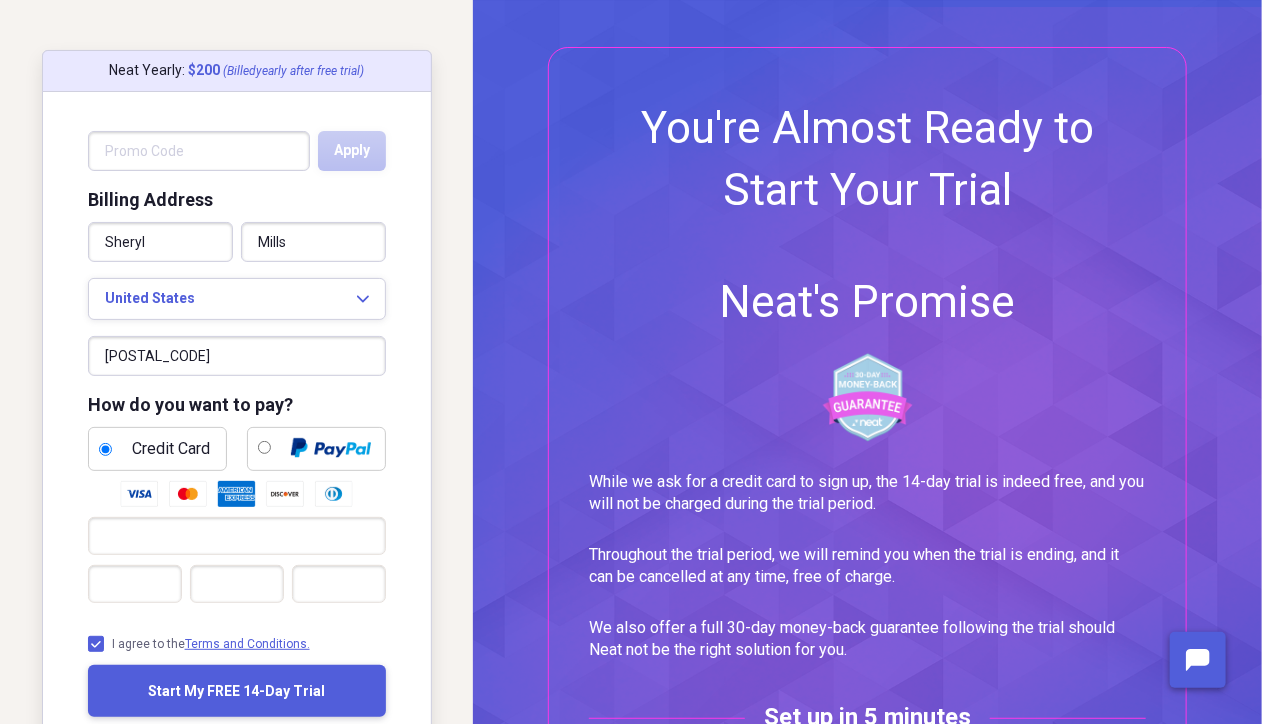 click on "Start My FREE 14-Day Trial" at bounding box center [236, 691] 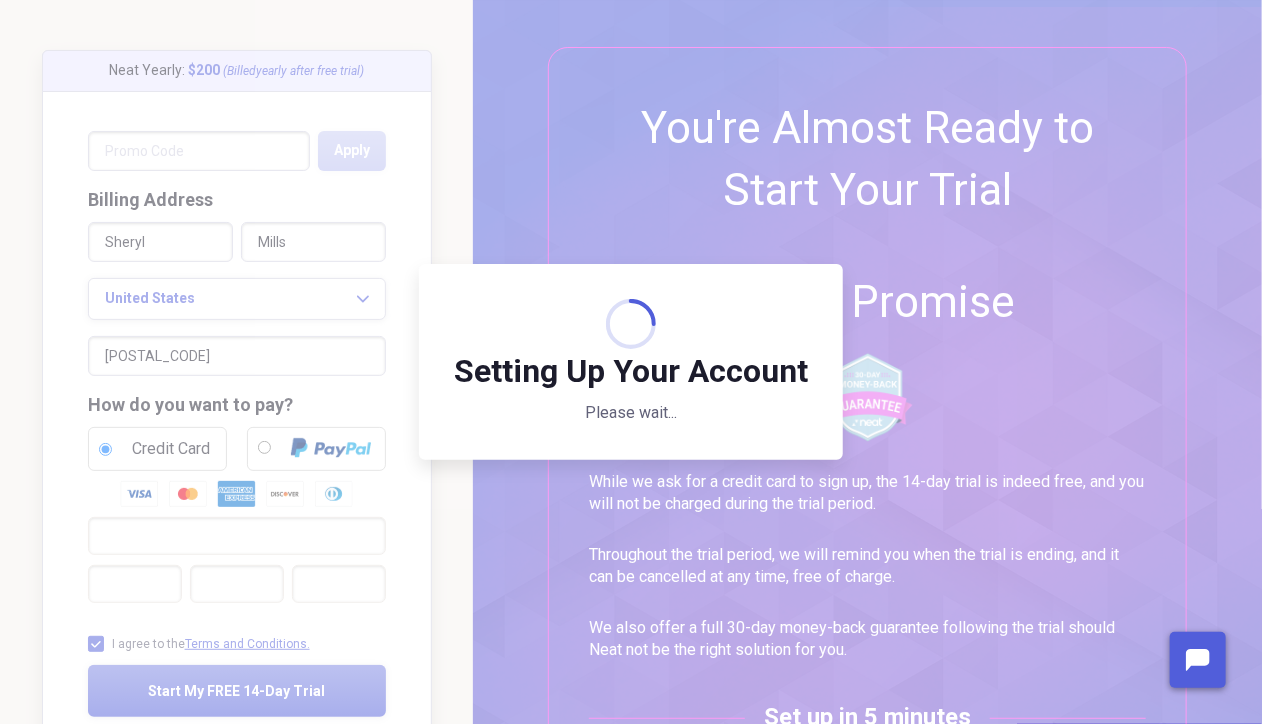 click on "Setting Up Your Account Please wait..." at bounding box center [631, 362] 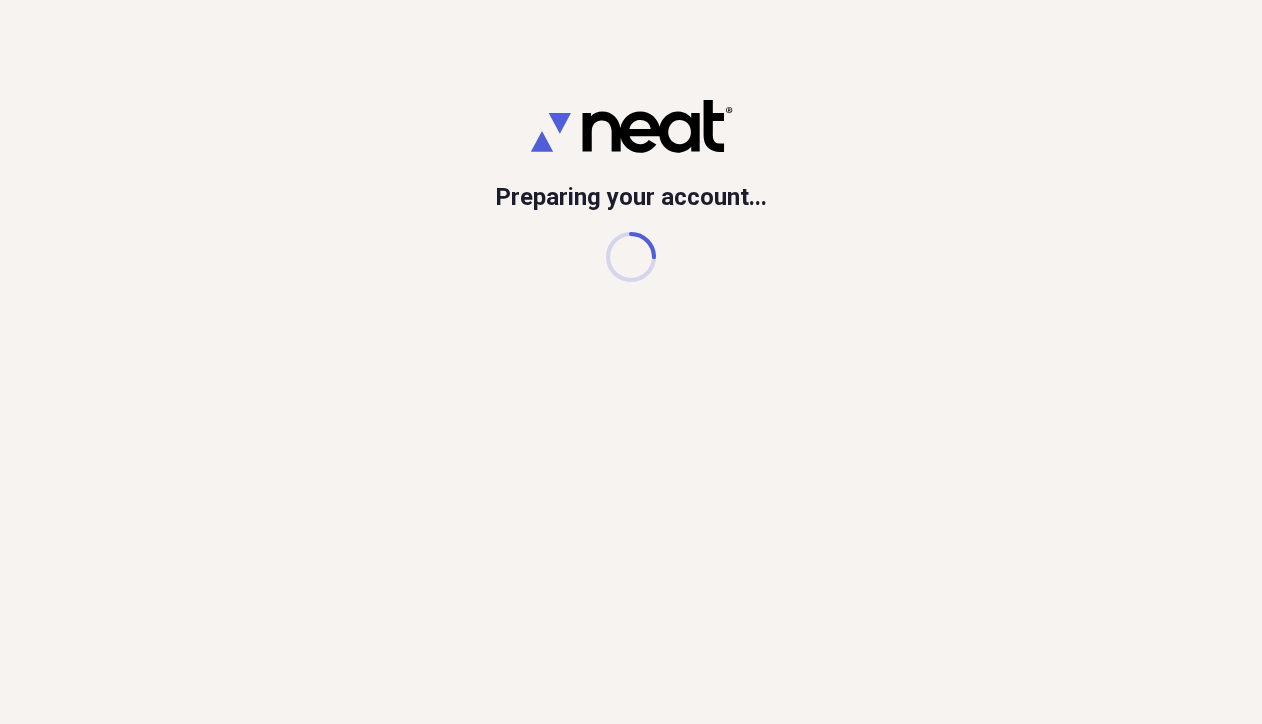 scroll, scrollTop: 0, scrollLeft: 0, axis: both 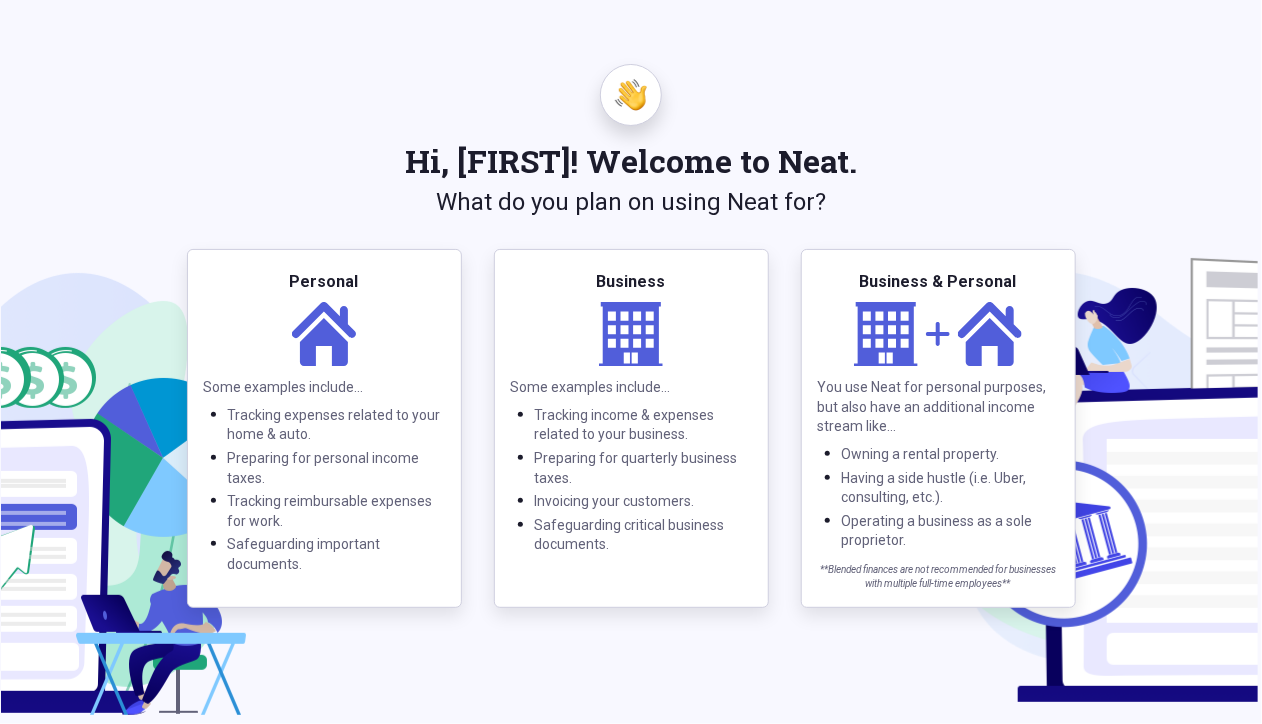 drag, startPoint x: 0, startPoint y: 0, endPoint x: 1236, endPoint y: 115, distance: 1241.3384 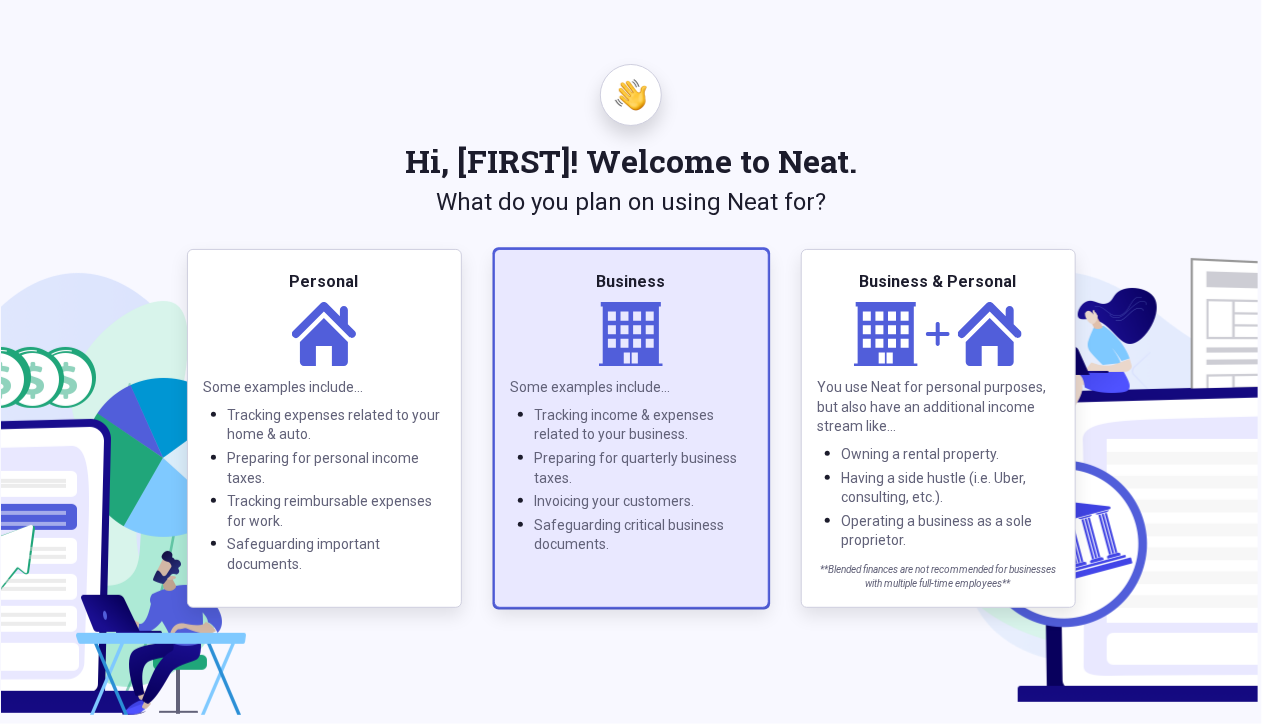 click on "Business" at bounding box center [631, 282] 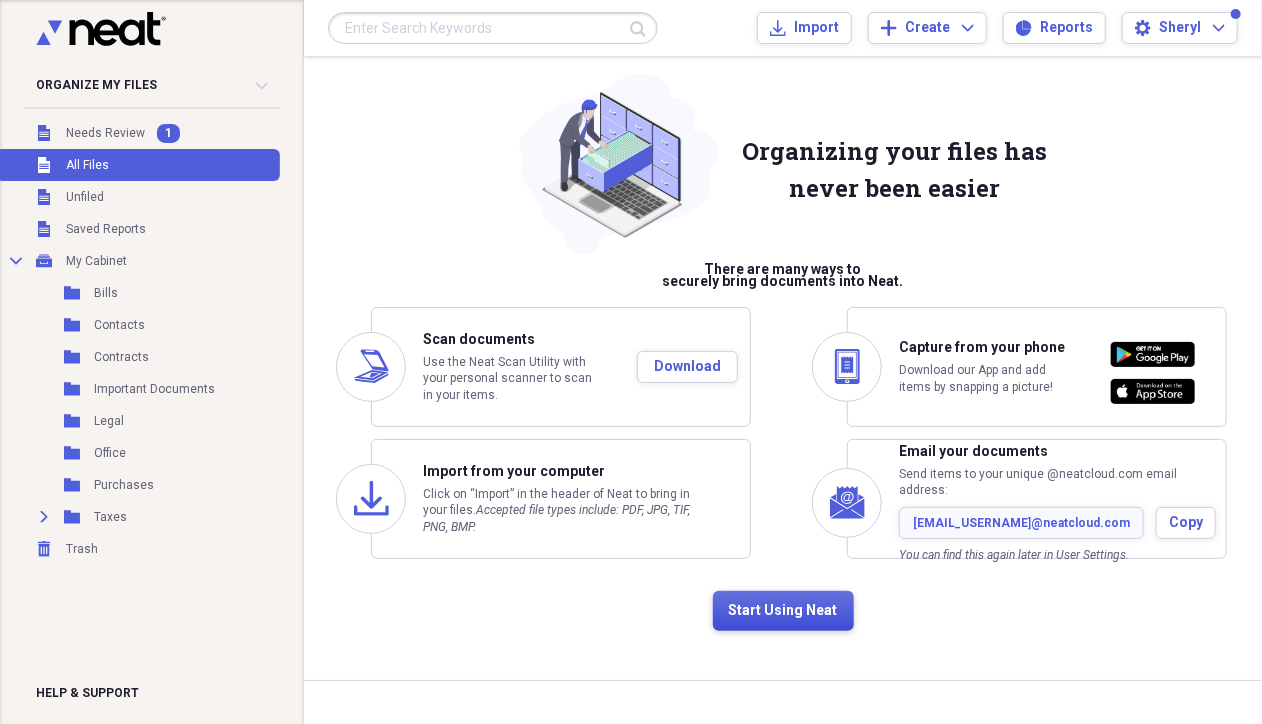 click on "Start Using Neat" at bounding box center (783, 611) 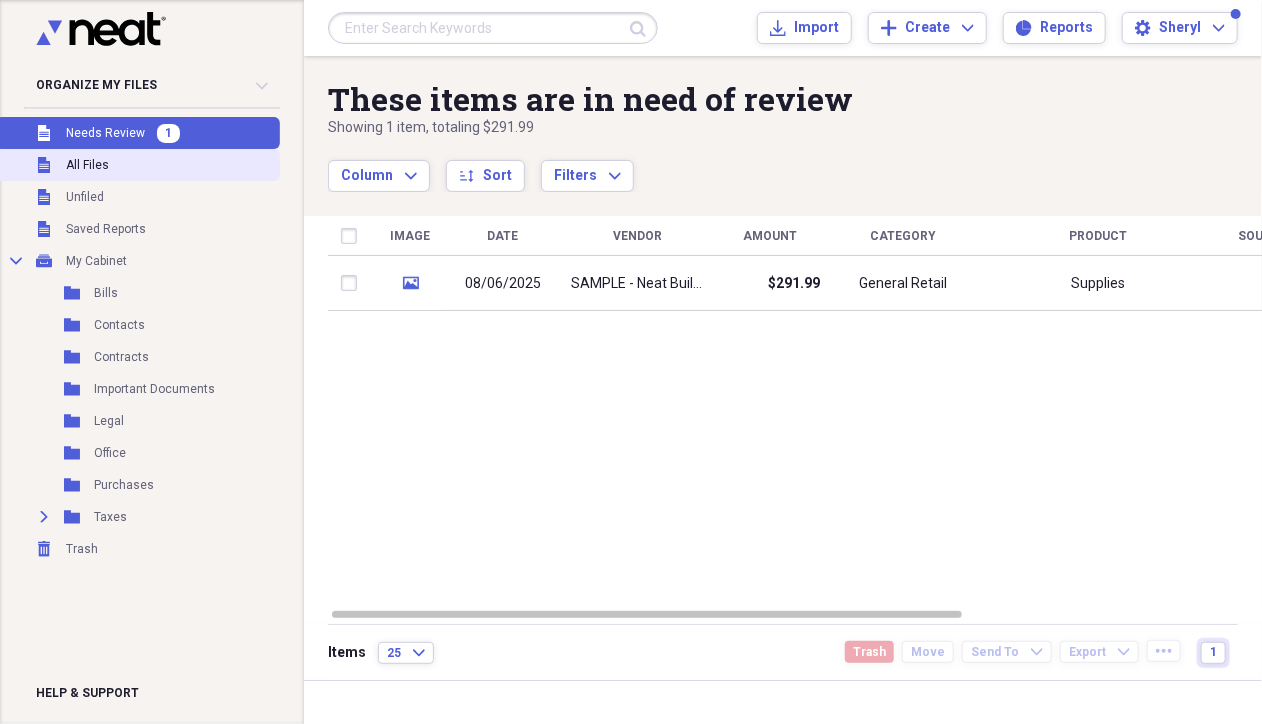 click on "Unfiled All Files" at bounding box center [138, 165] 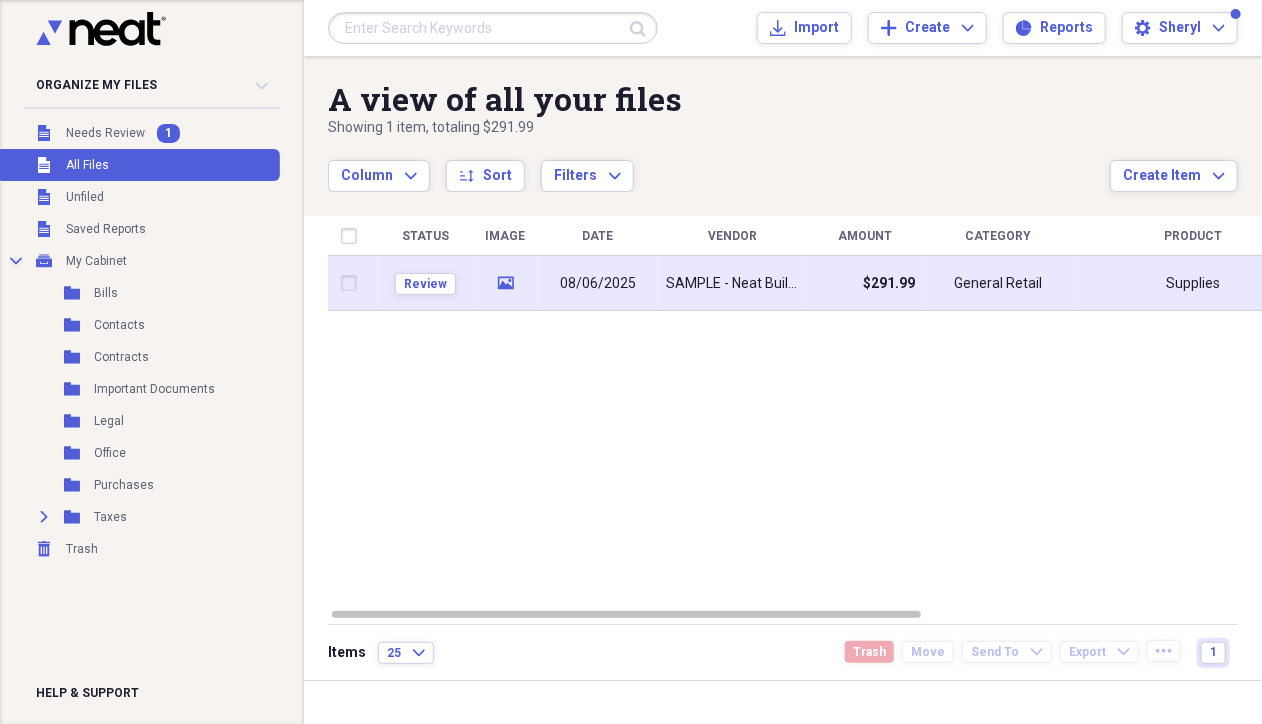 click on "SAMPLE - Neat Building Supply" at bounding box center [733, 284] 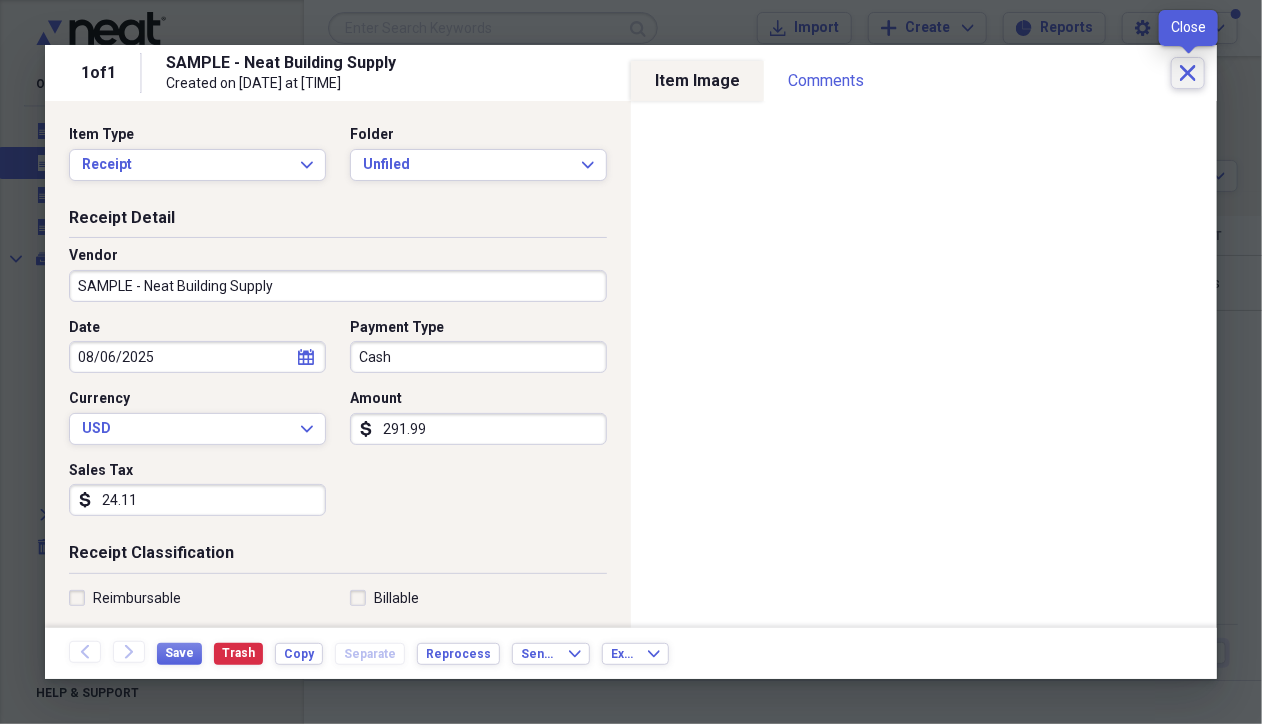 click 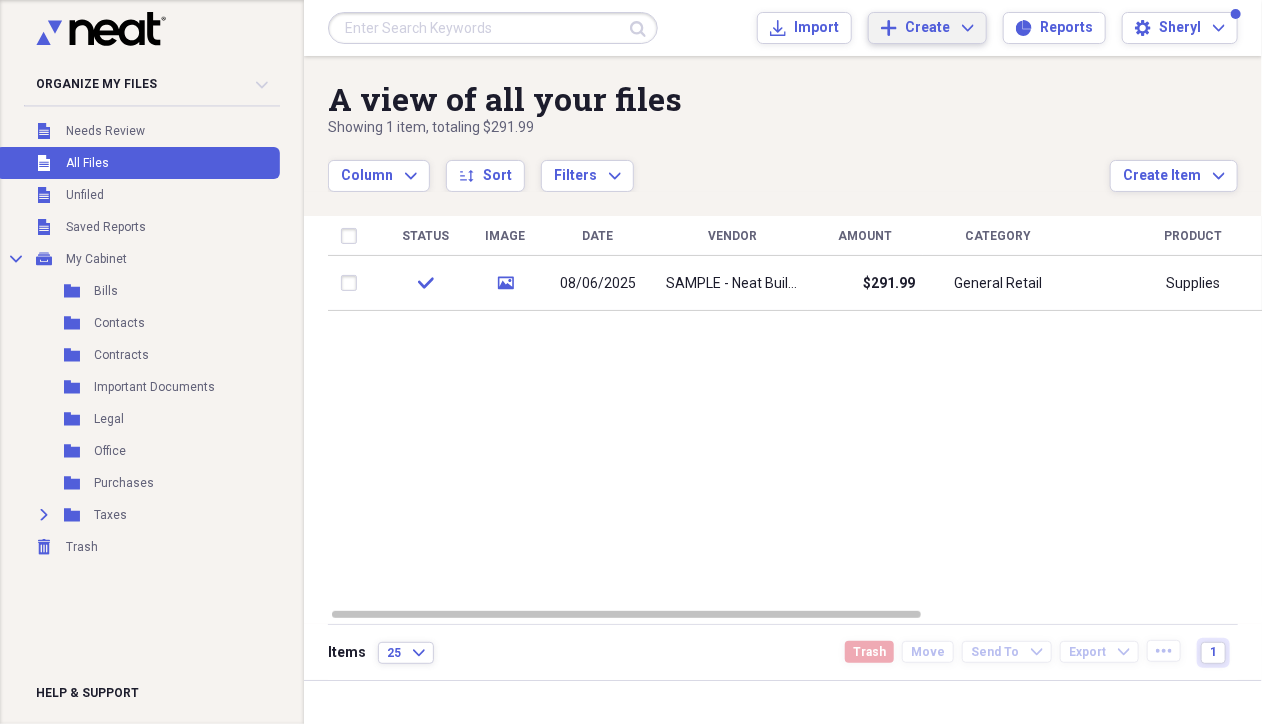 click on "Create" at bounding box center [927, 28] 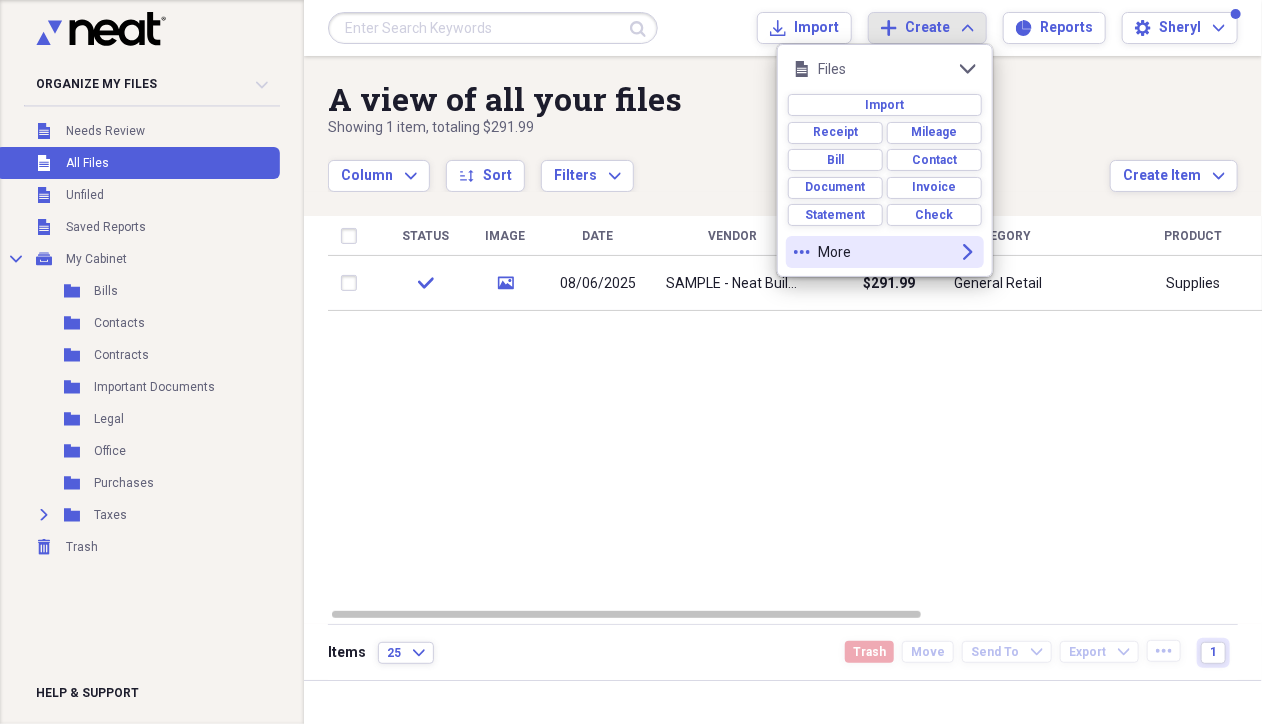 click on "expand" 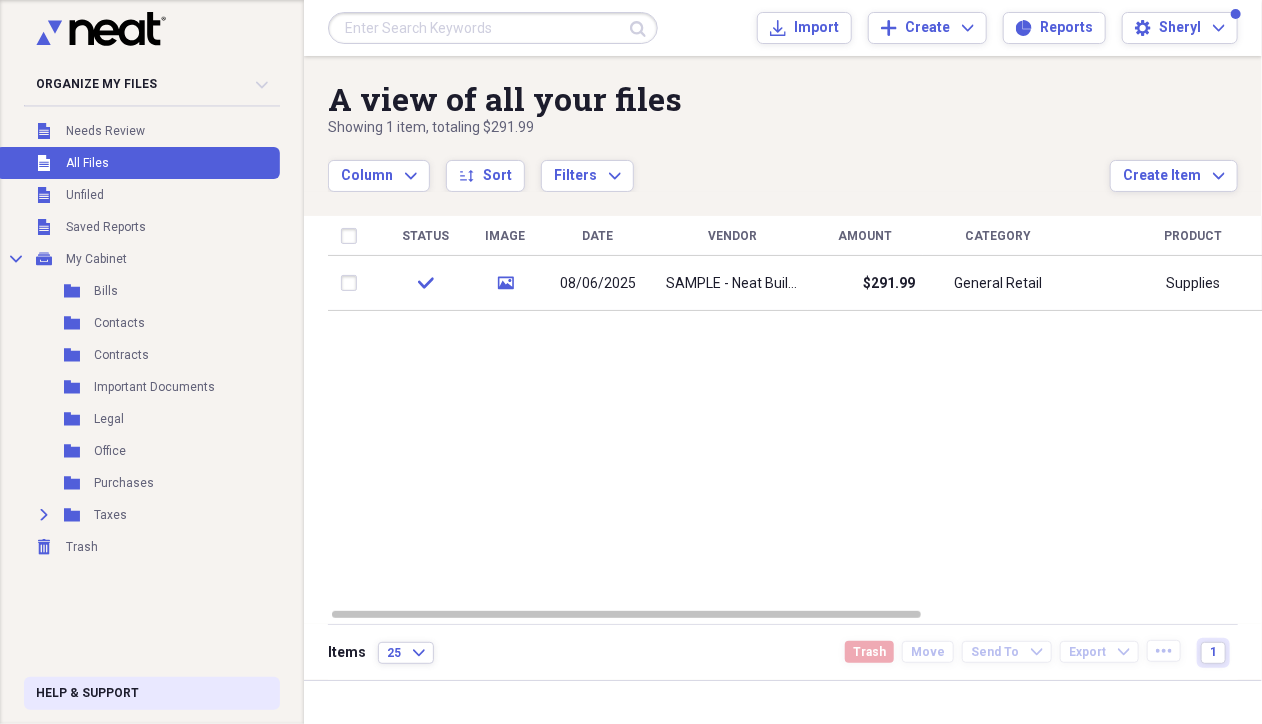 click on "Help & Support" at bounding box center [87, 693] 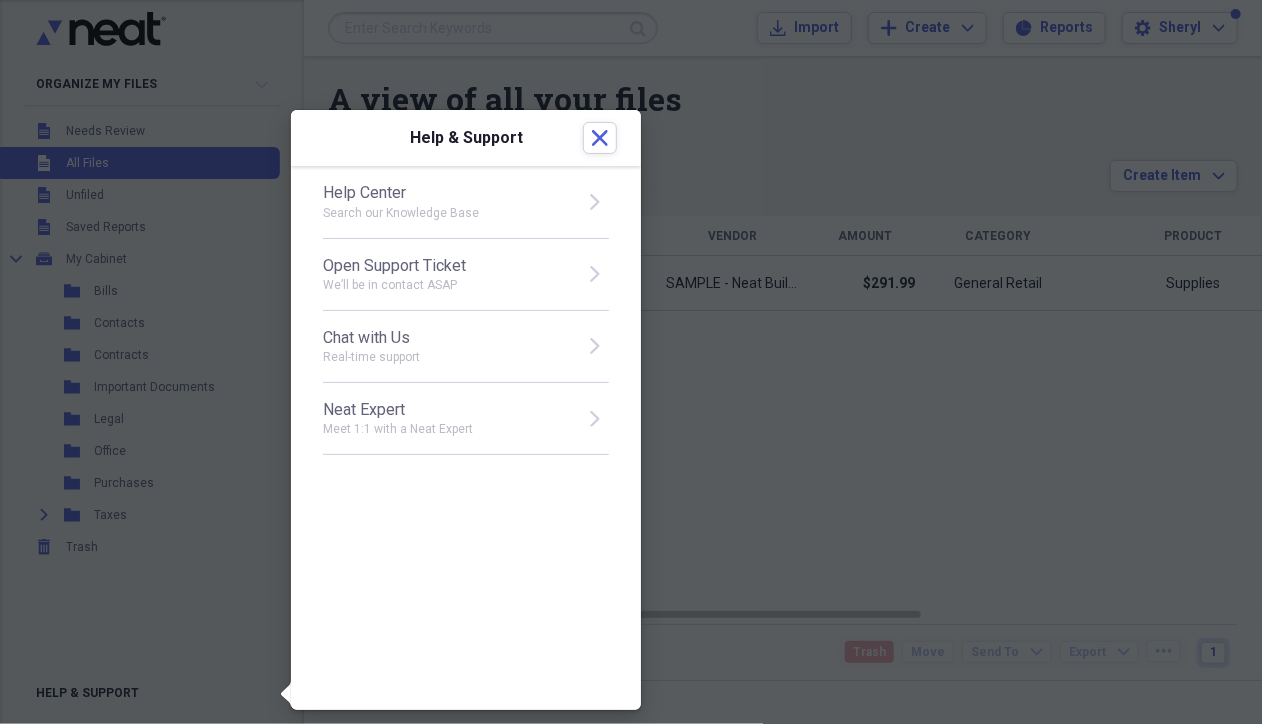 click on "Chat with Us" at bounding box center (447, 338) 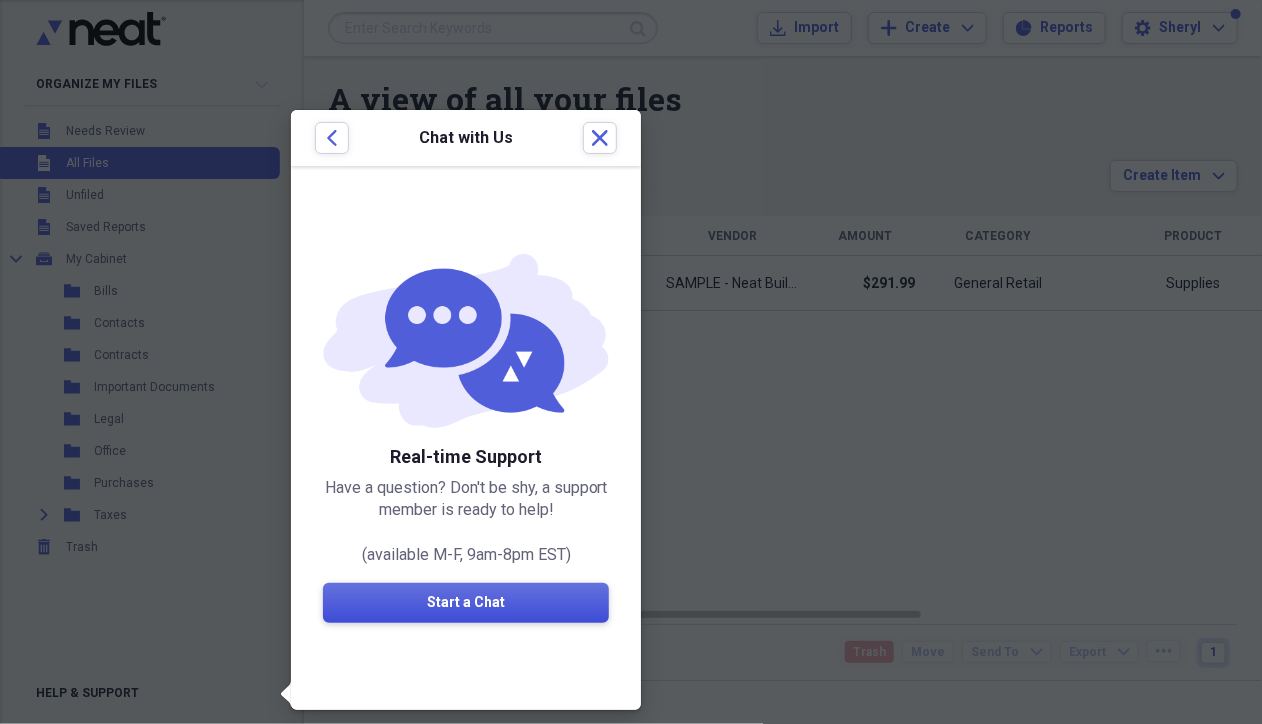 click on "Start a Chat" at bounding box center [466, 603] 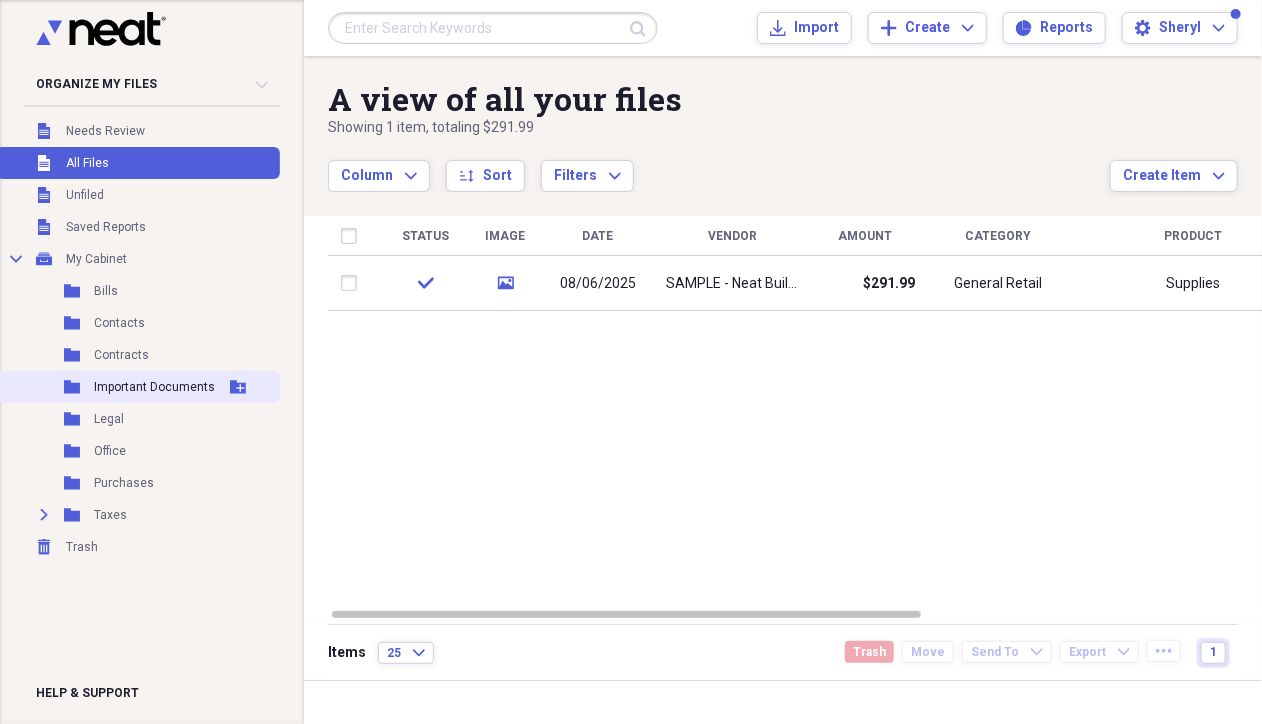 click on "Important Documents" at bounding box center [154, 387] 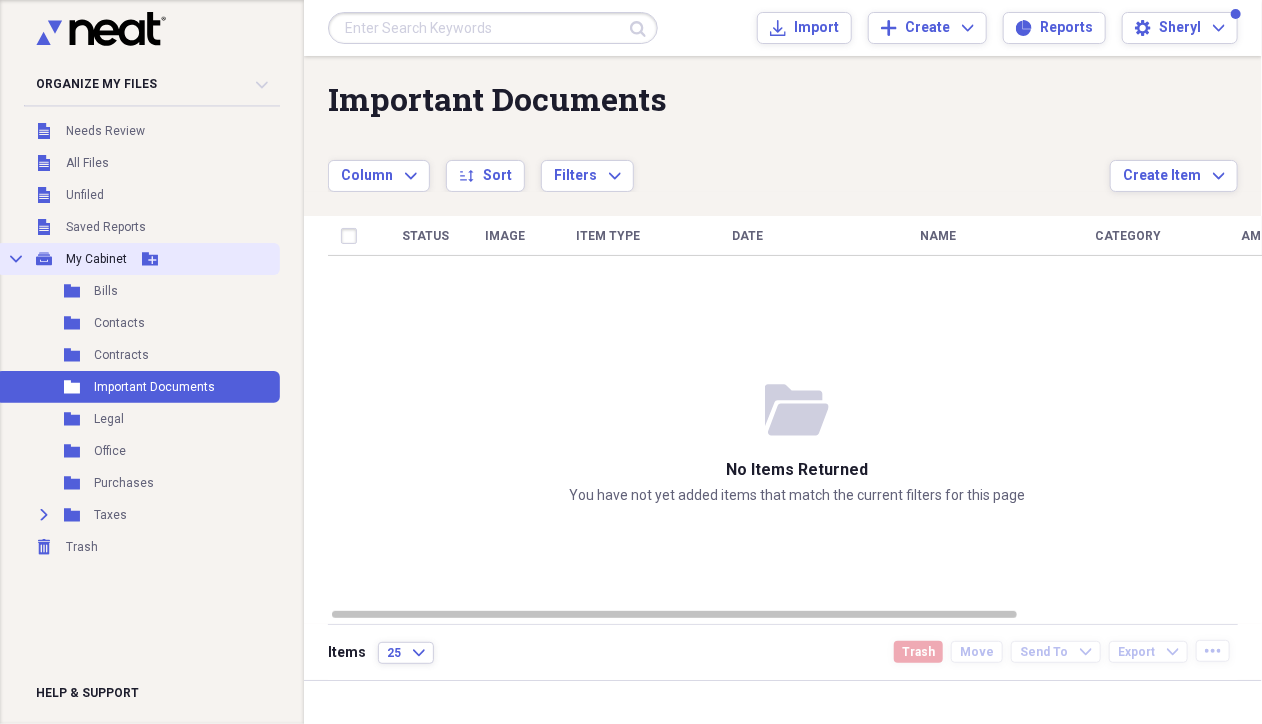 click on "My Cabinet" at bounding box center (96, 259) 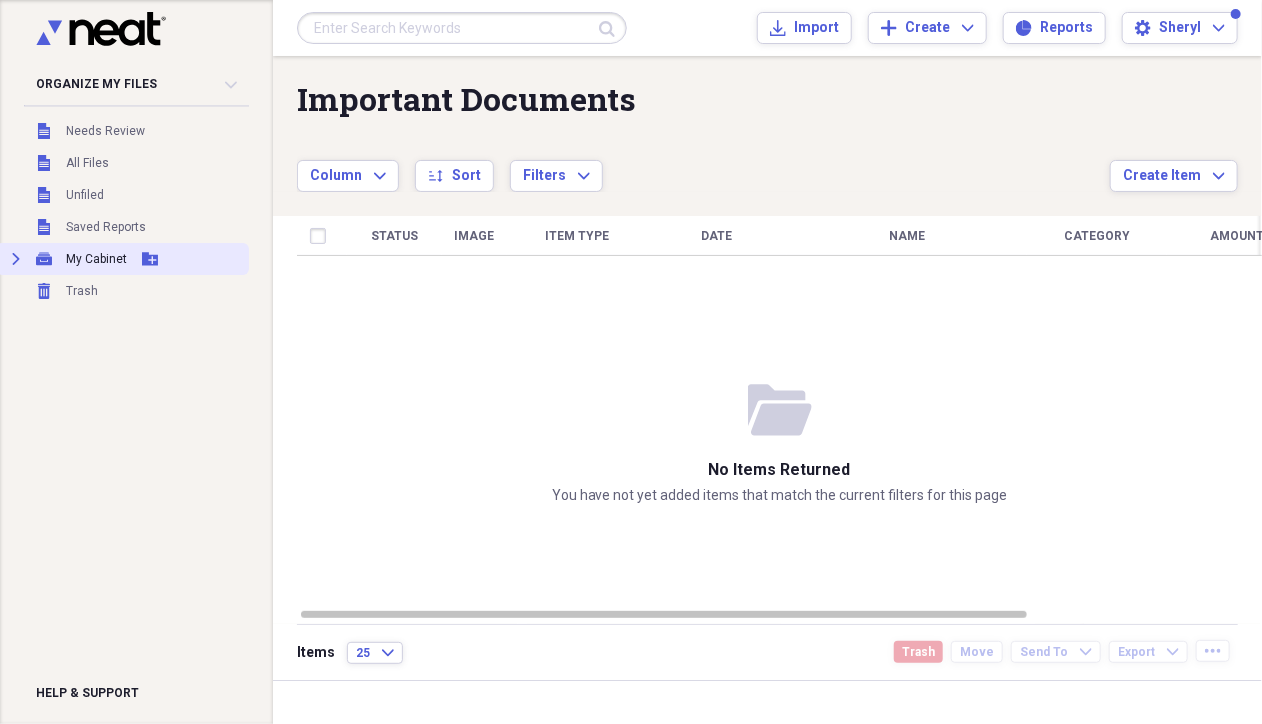 click 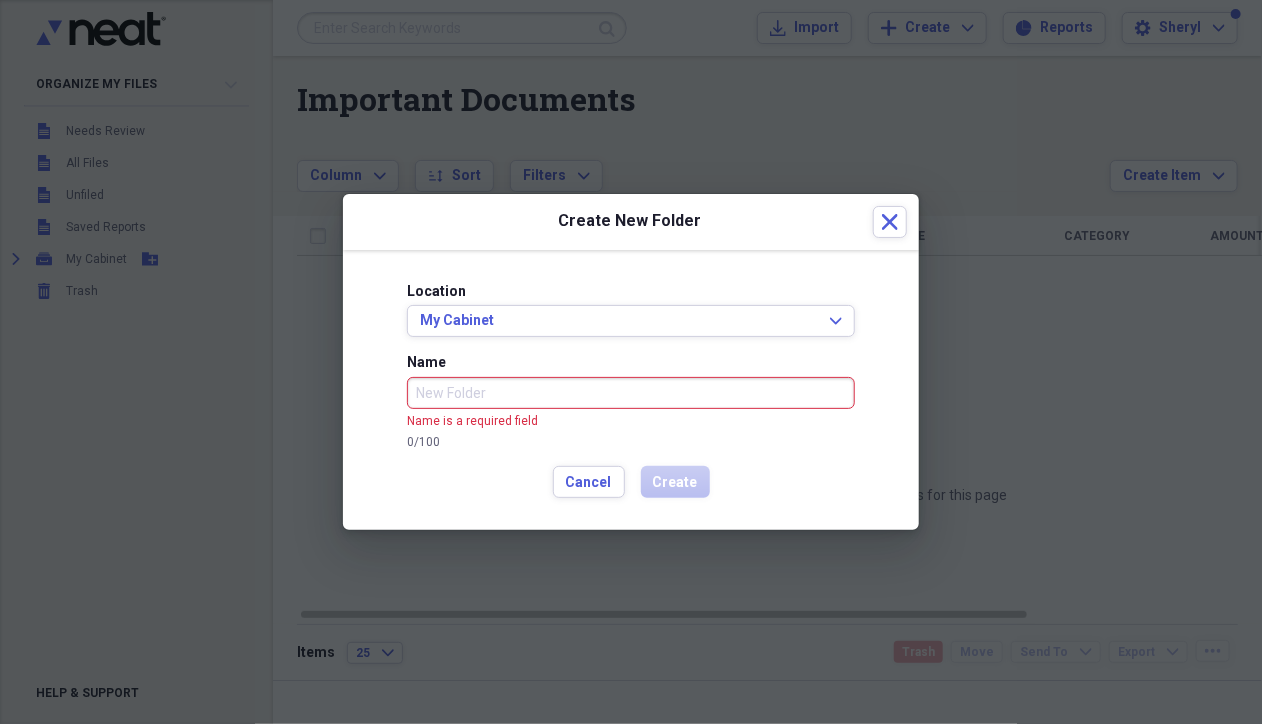 click at bounding box center [631, 362] 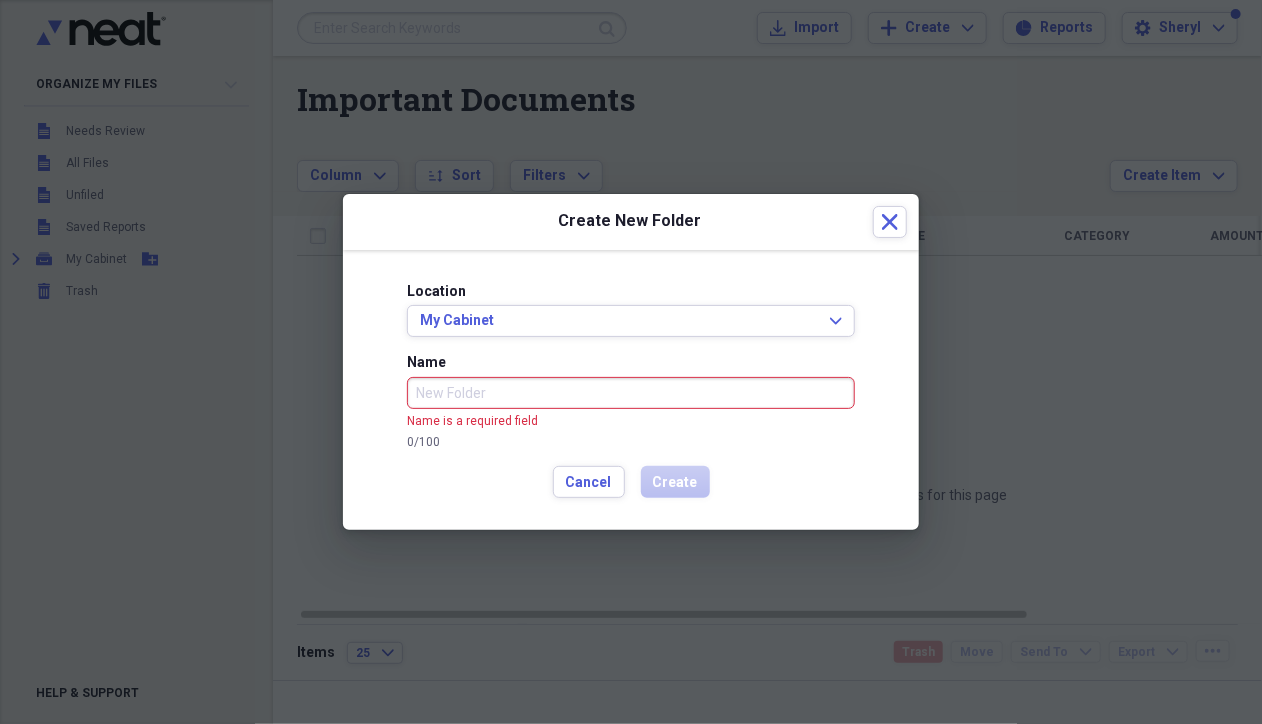click on "Name" at bounding box center (631, 393) 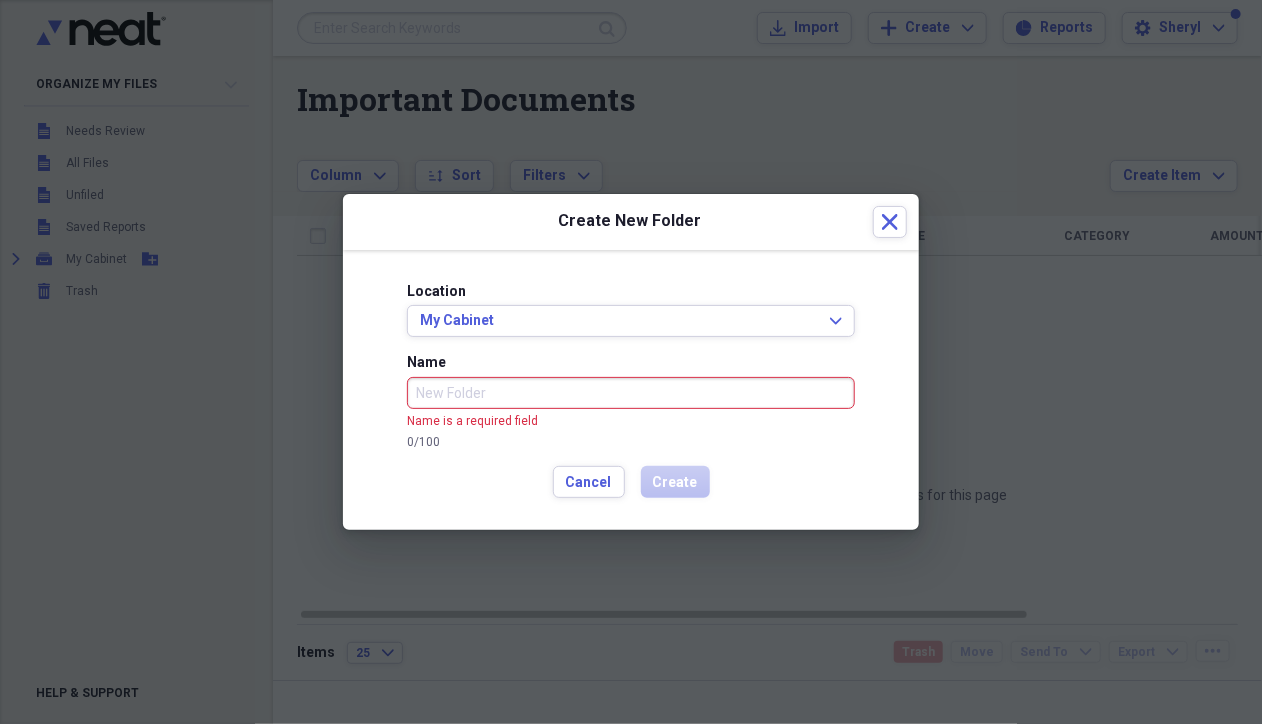 click on "Name" at bounding box center (631, 393) 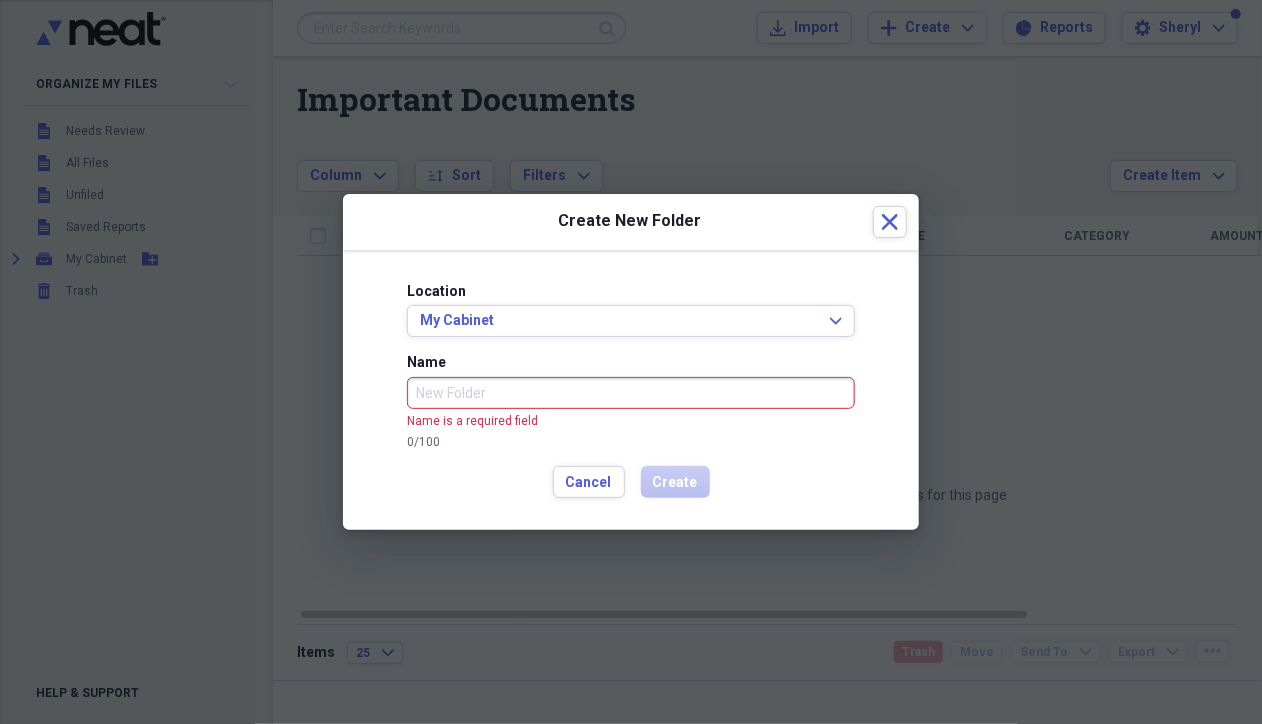 click on "Name" at bounding box center (631, 393) 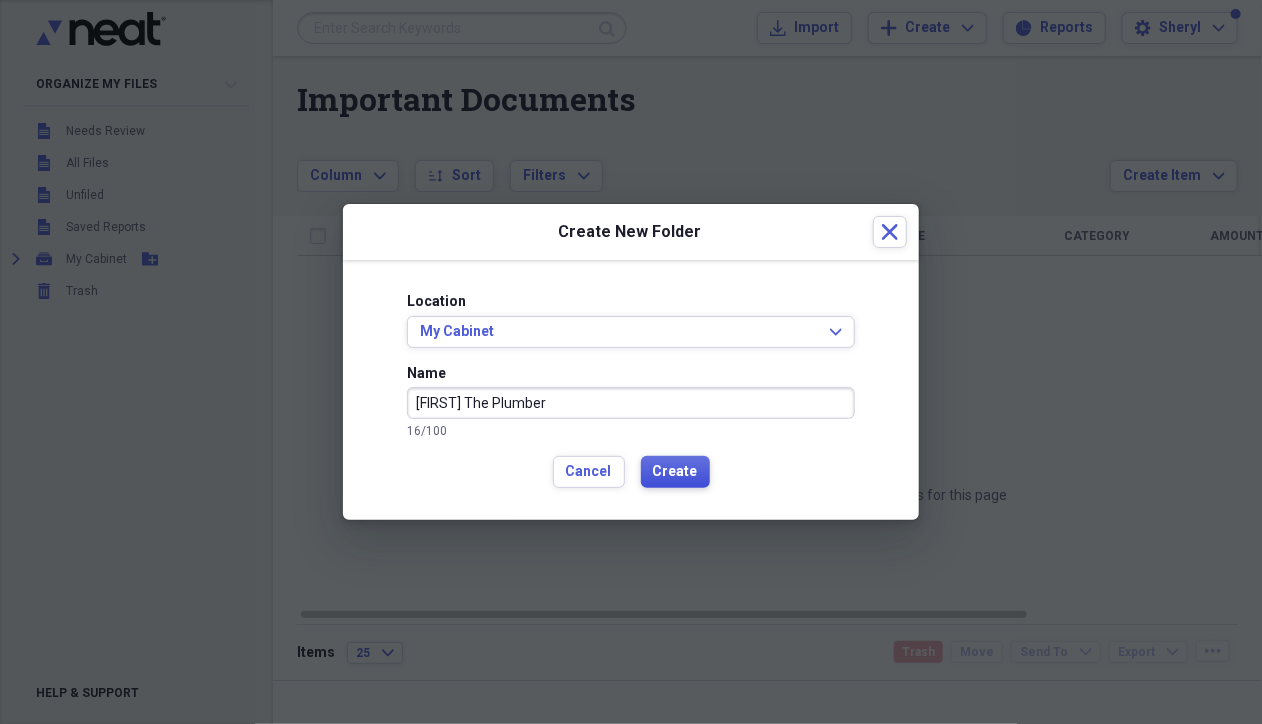 type on "[FIRST] The Plumber" 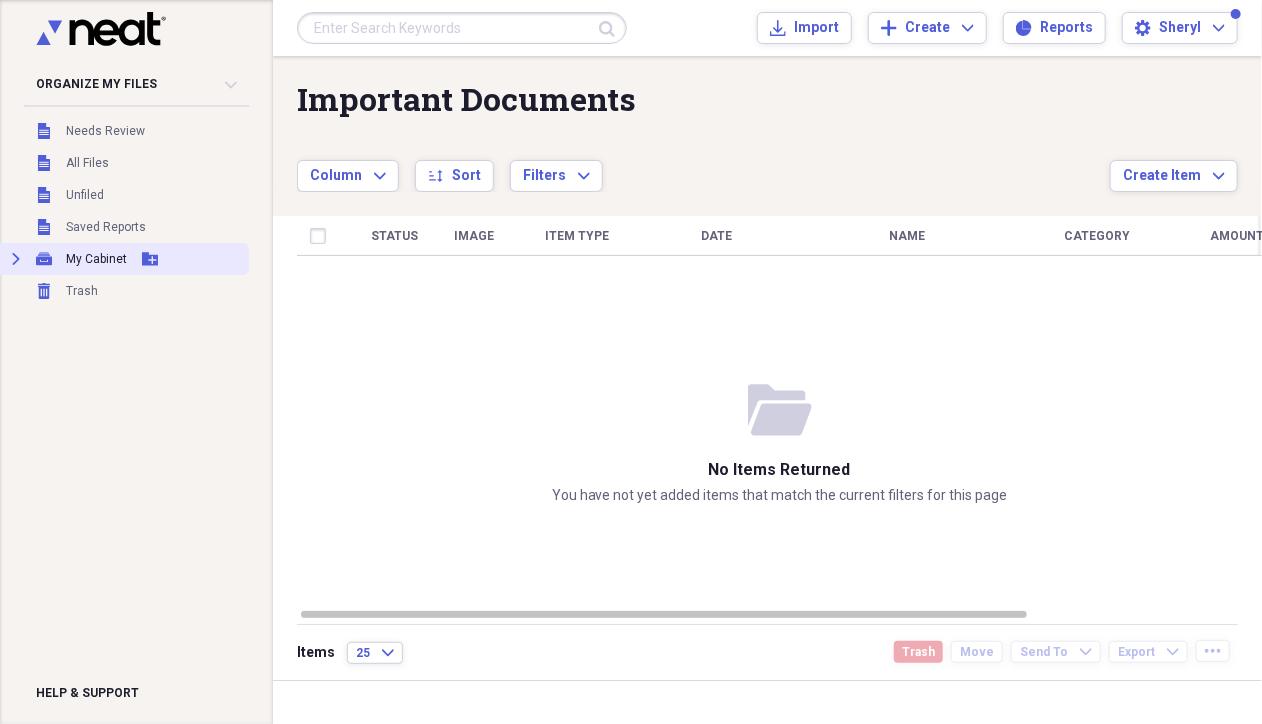 click on "My Cabinet" at bounding box center (96, 259) 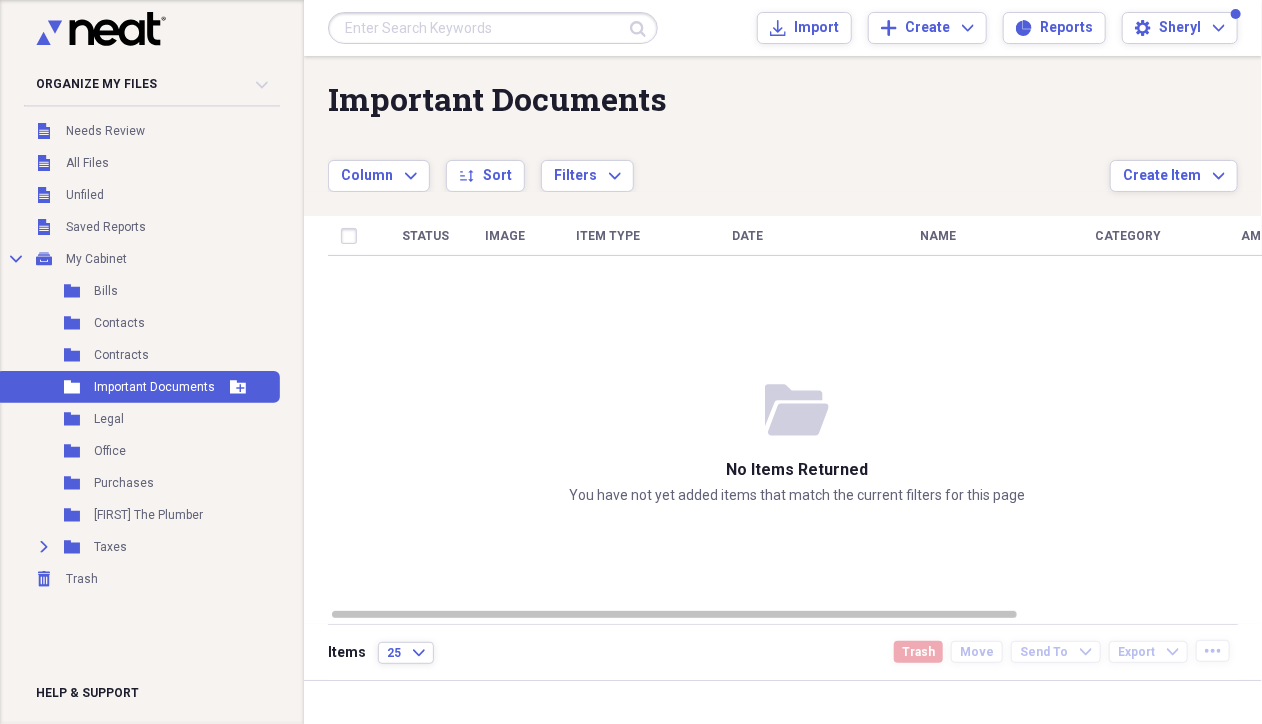 click on "Important Documents" at bounding box center (154, 387) 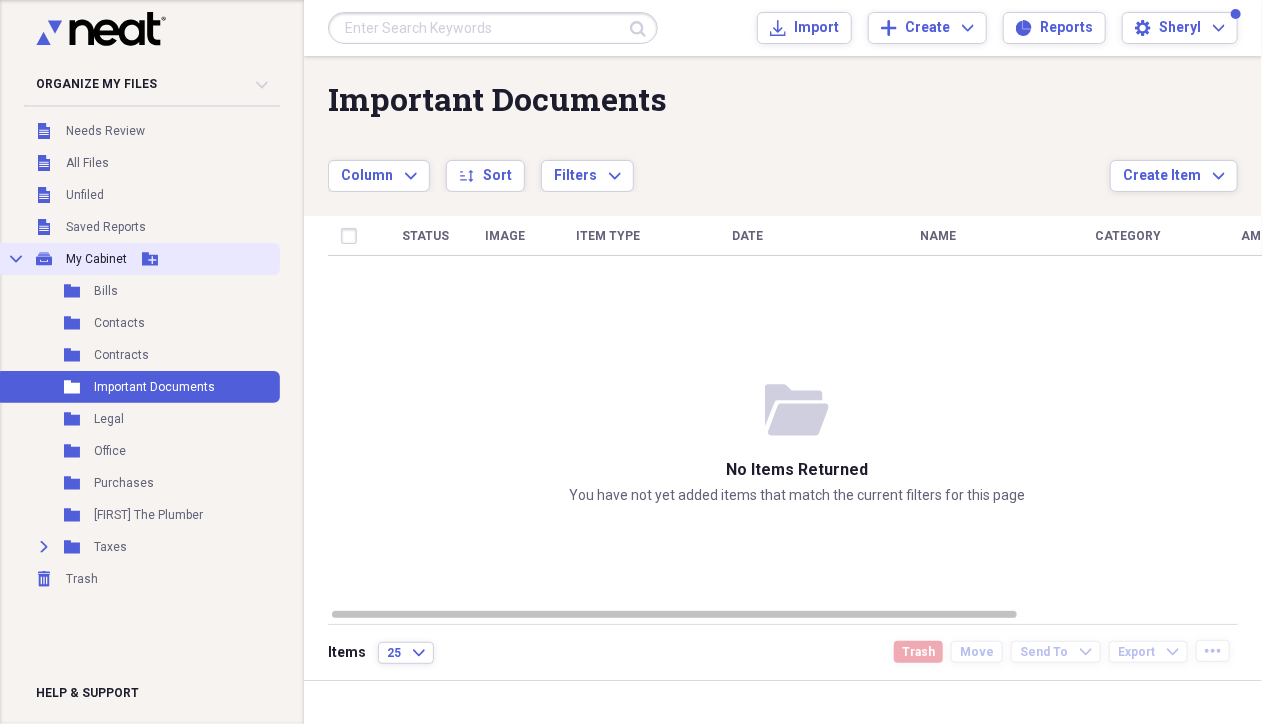 click on "My Cabinet" at bounding box center (96, 259) 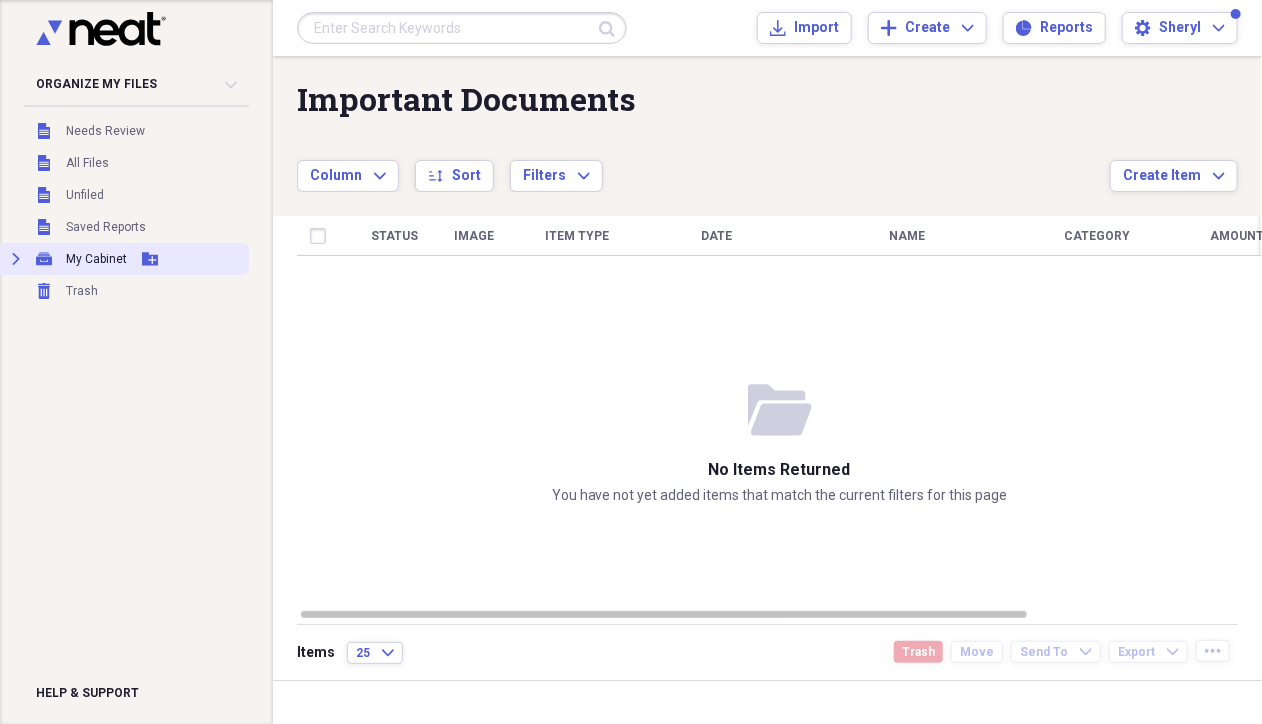 click on "My Cabinet" at bounding box center (96, 259) 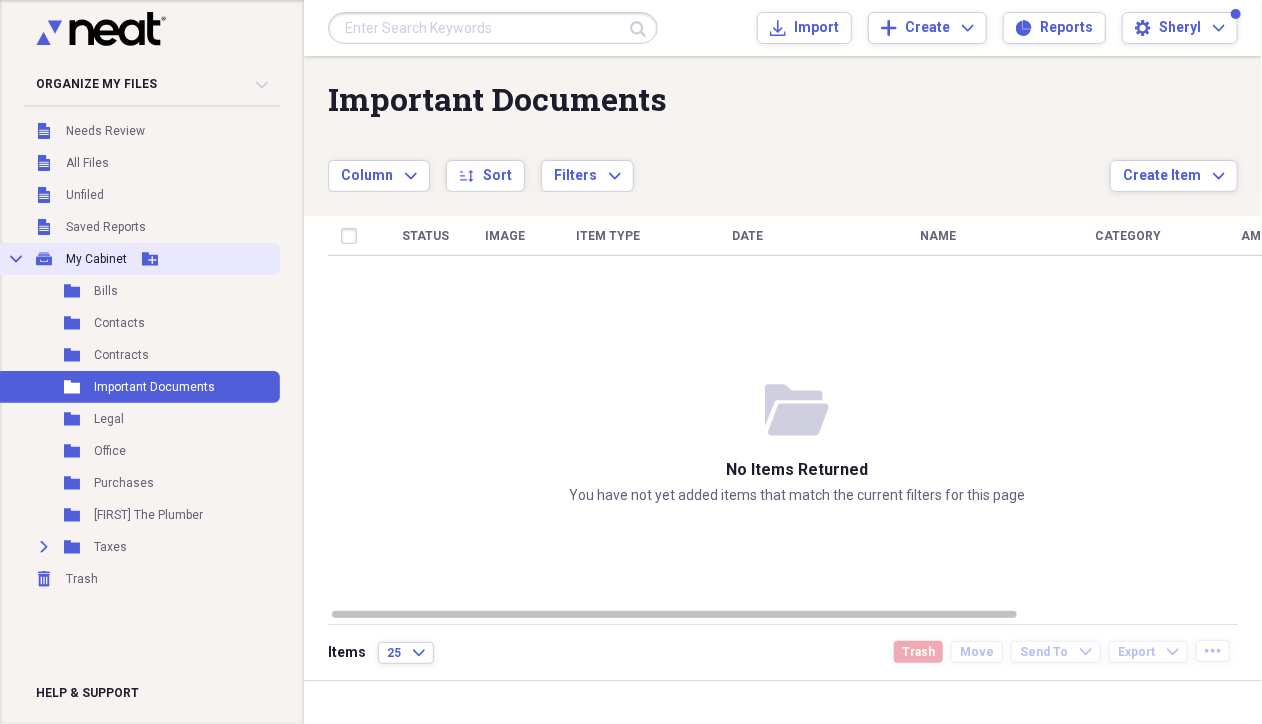 click on "Add Folder" 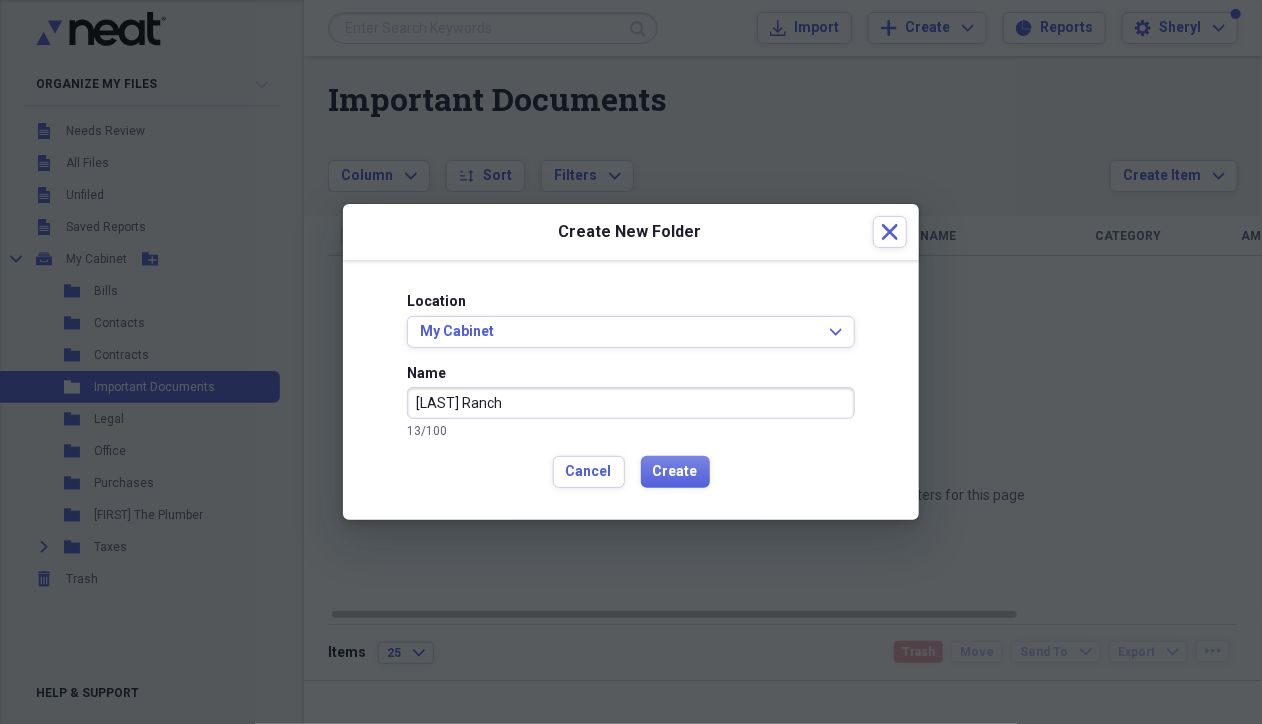 click on "[LAST] Ranch" at bounding box center (631, 403) 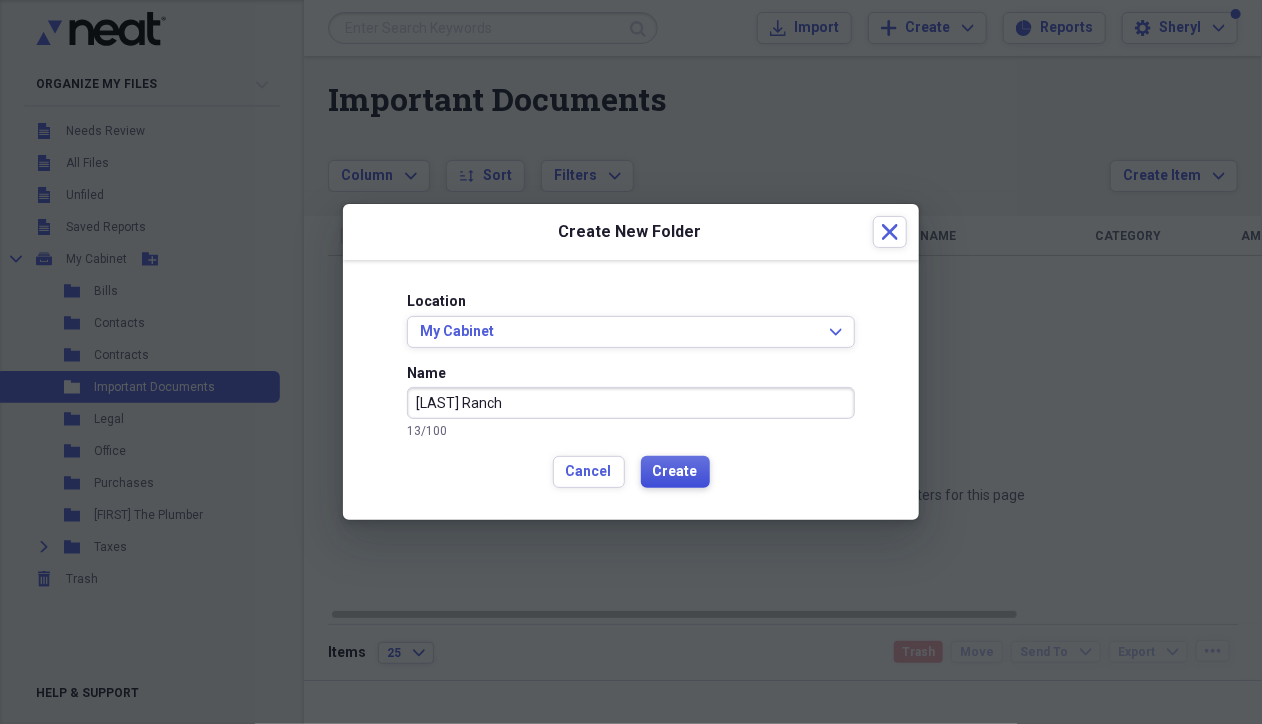 type on "[LAST] Ranch" 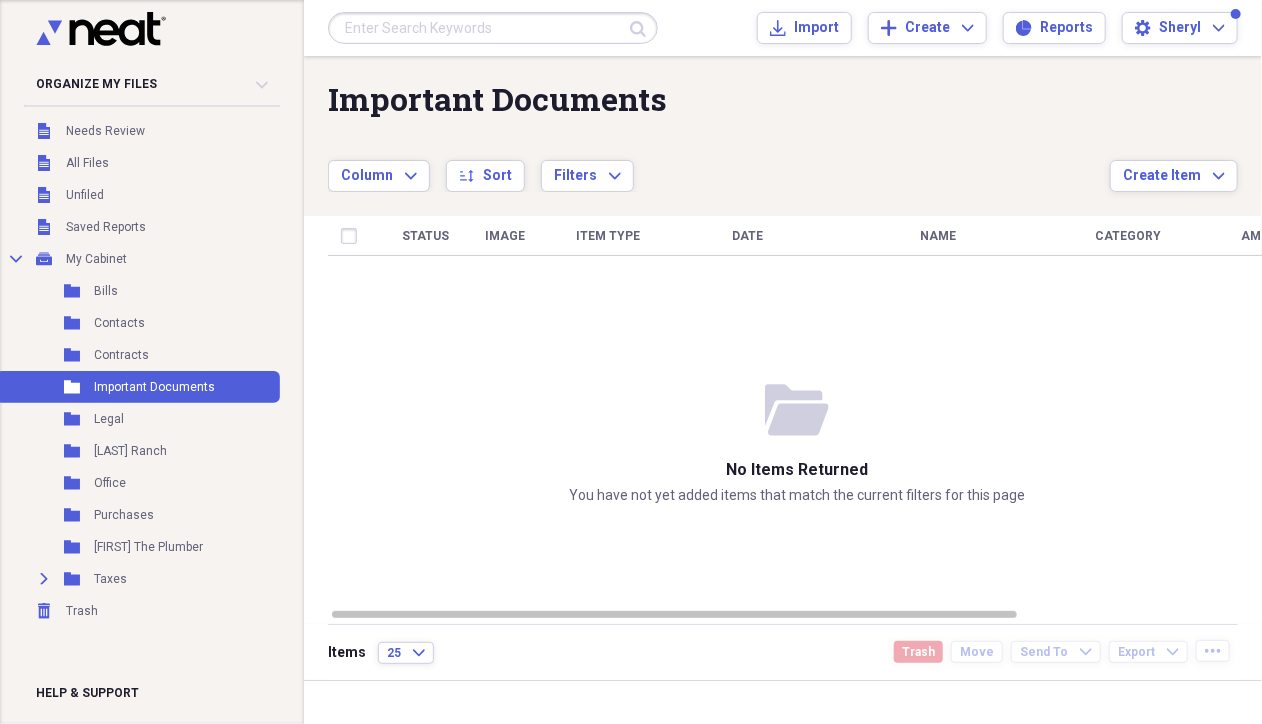 click on "No items returned" at bounding box center [797, 470] 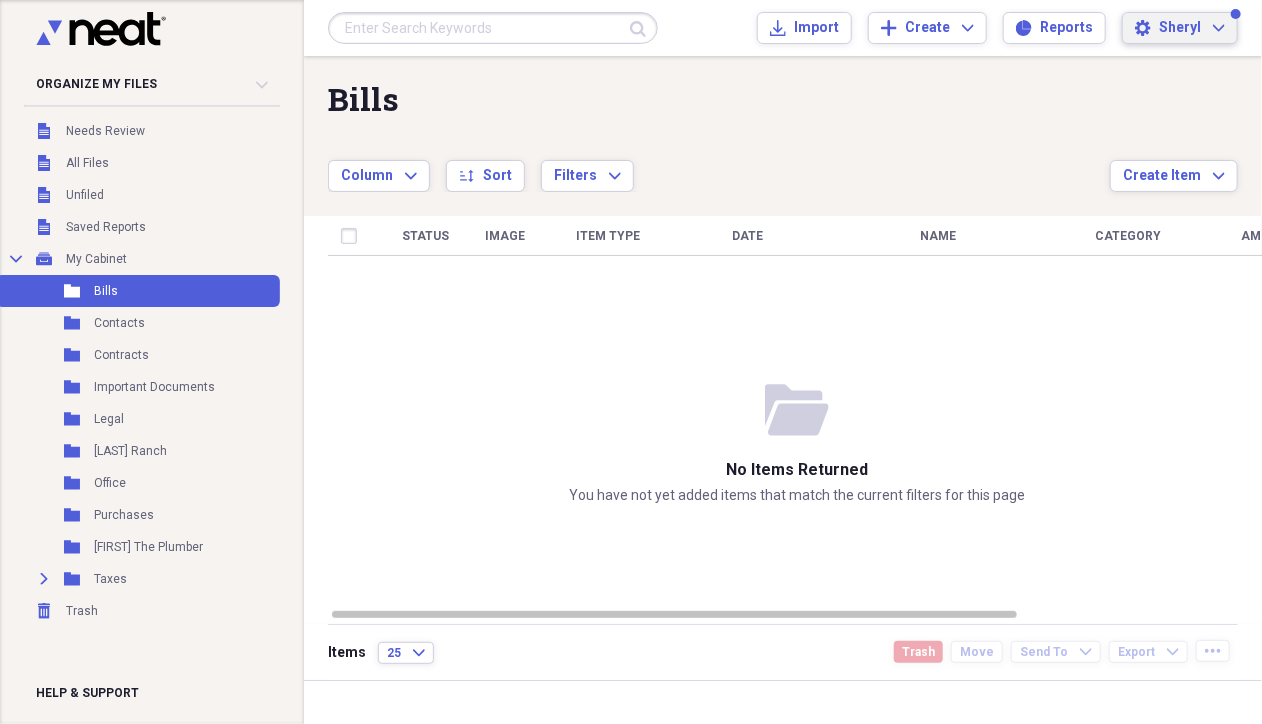 click on "Sheryl Expand" at bounding box center (1192, 28) 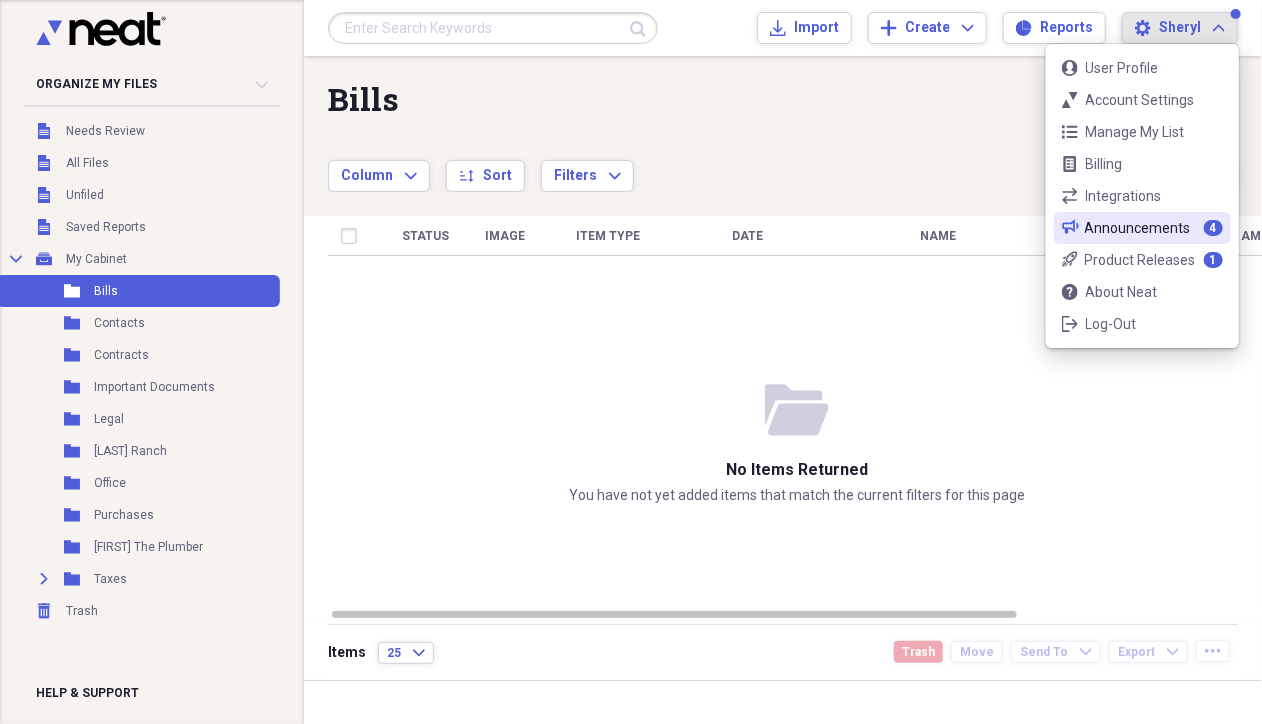 click on "Announcements" at bounding box center (1140, 228) 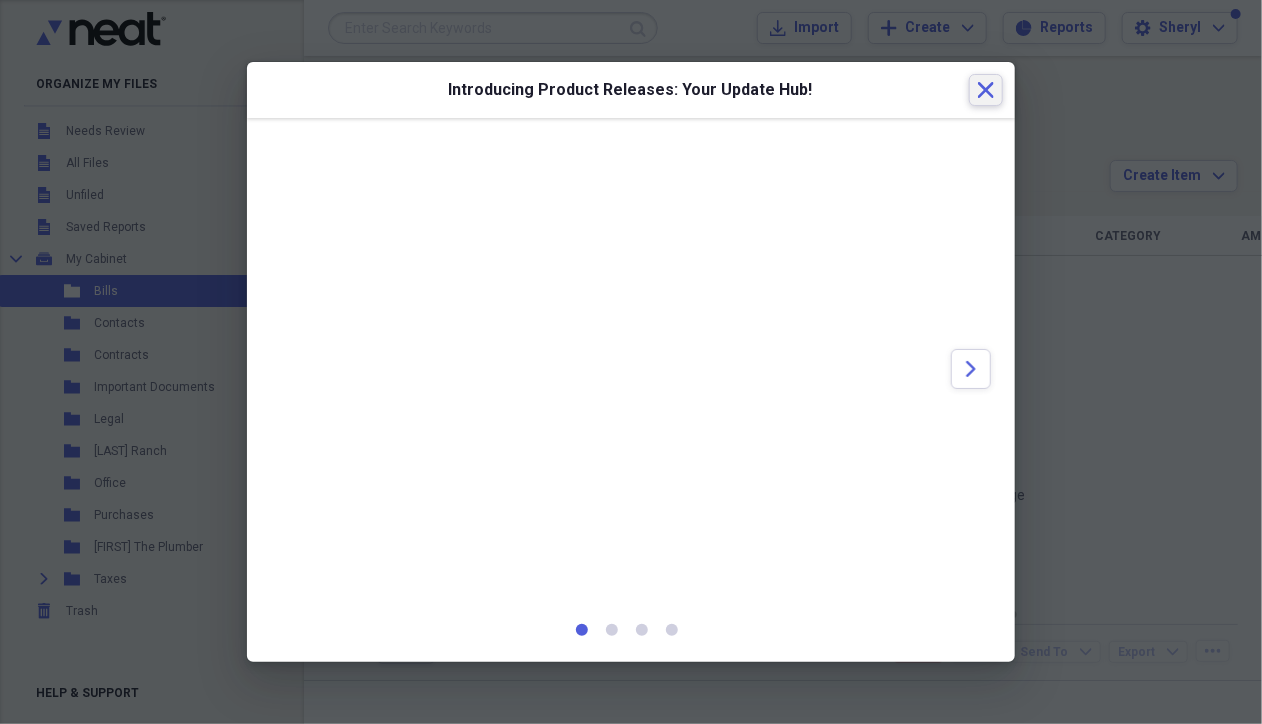 click on "Close" 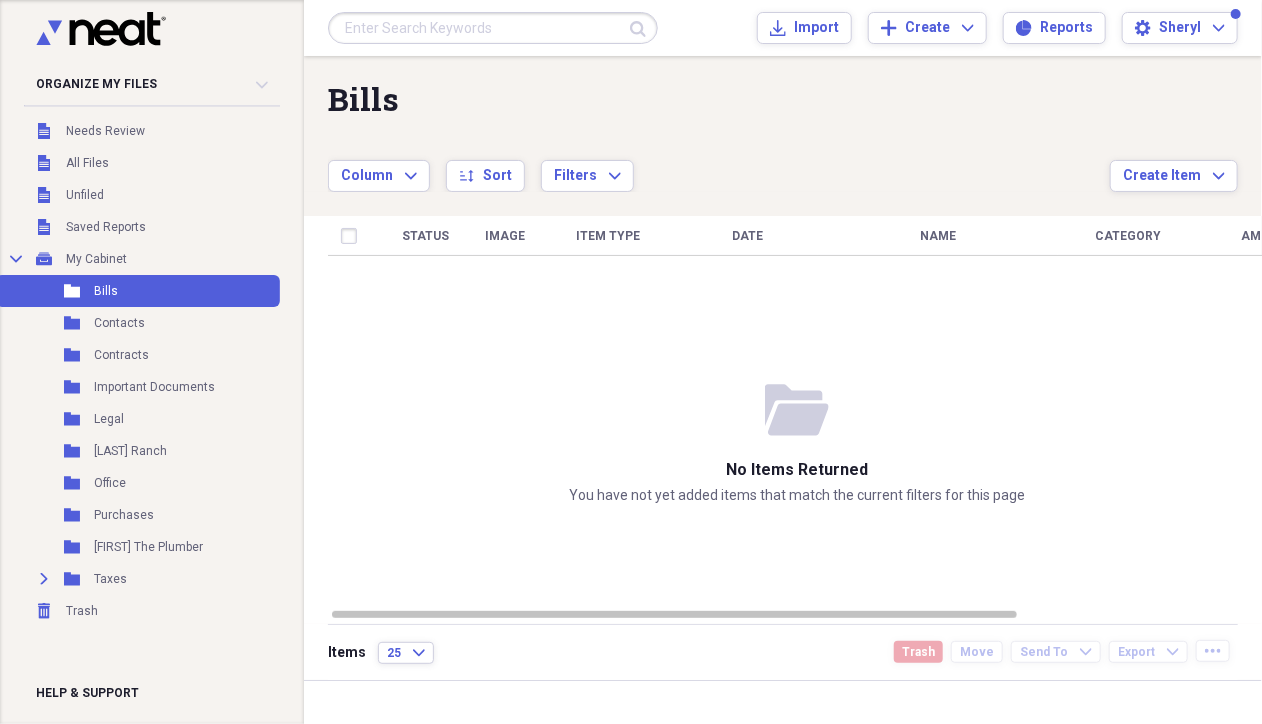 click on "Bills" at bounding box center (719, 99) 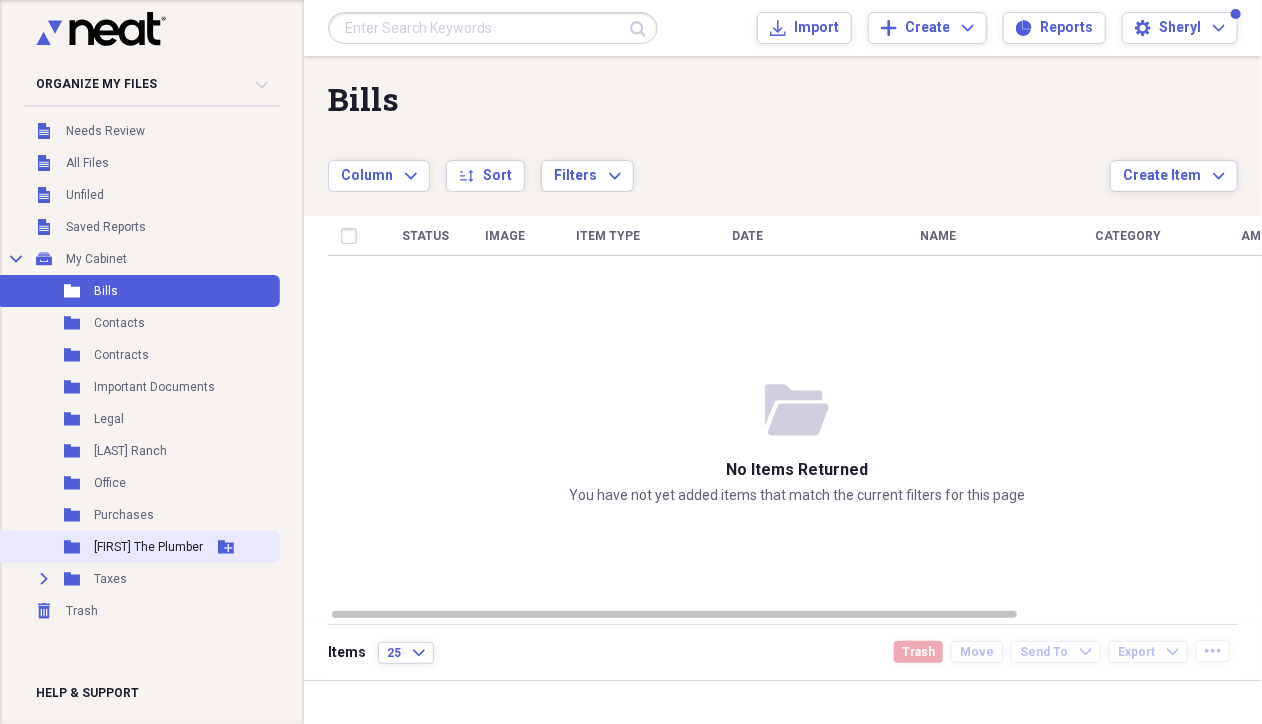 click on "[FIRST] The Plumber" at bounding box center (148, 547) 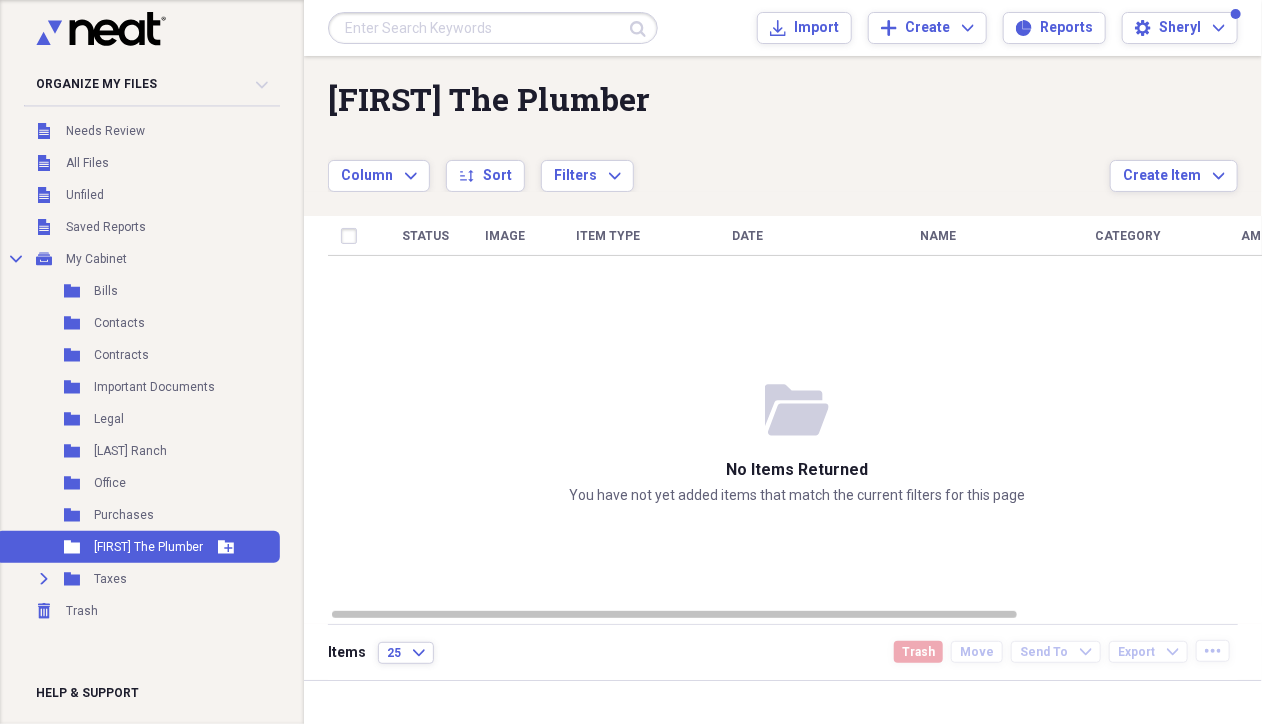 click on "Add Folder" 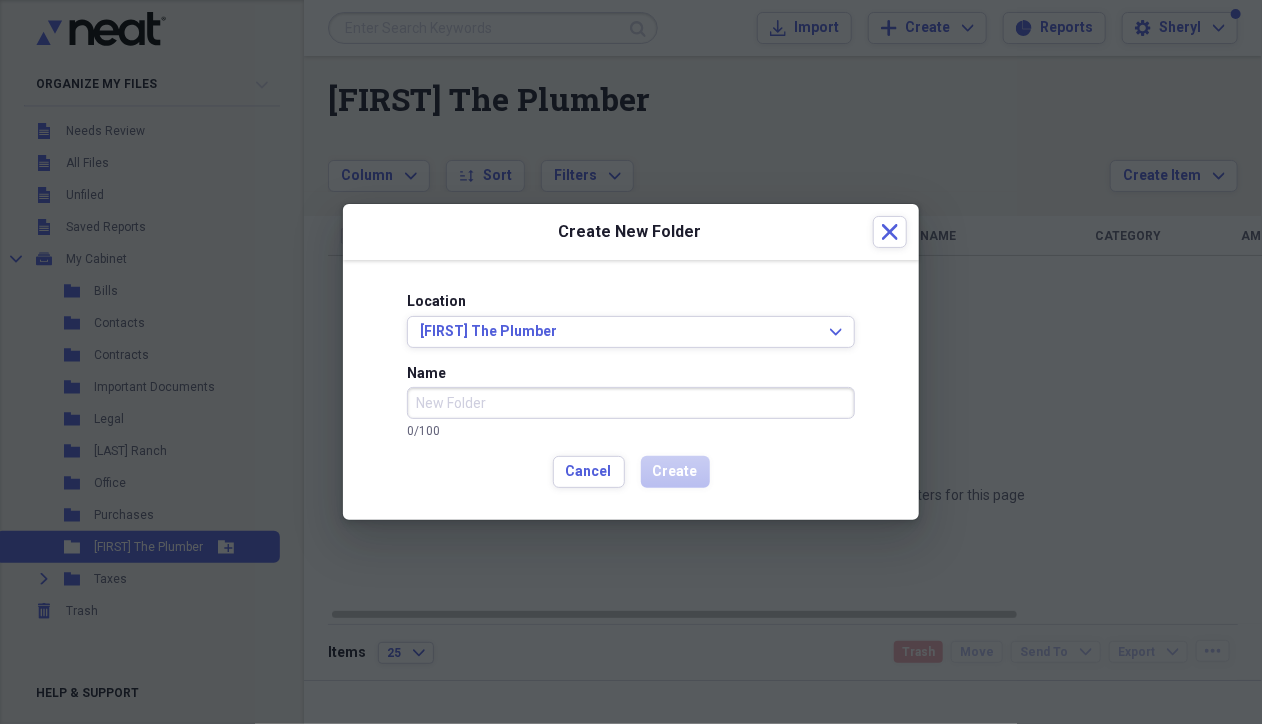 click on "Name" at bounding box center (631, 403) 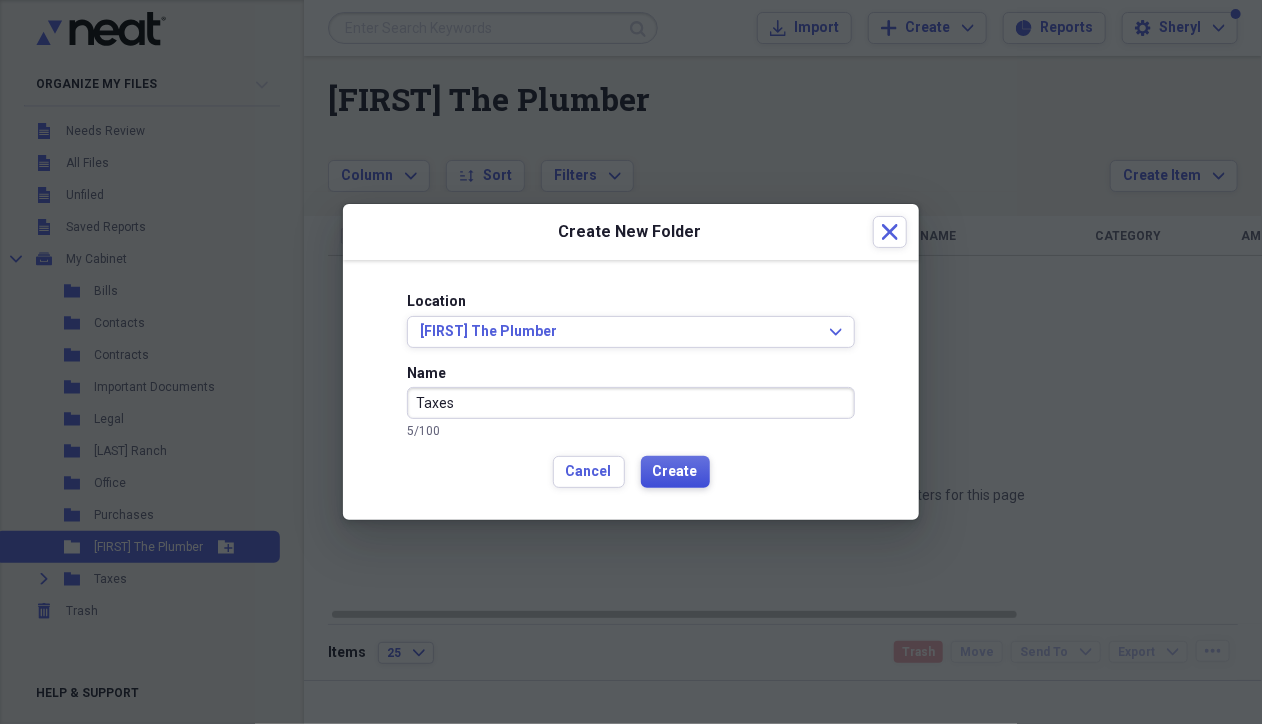 type on "Taxes" 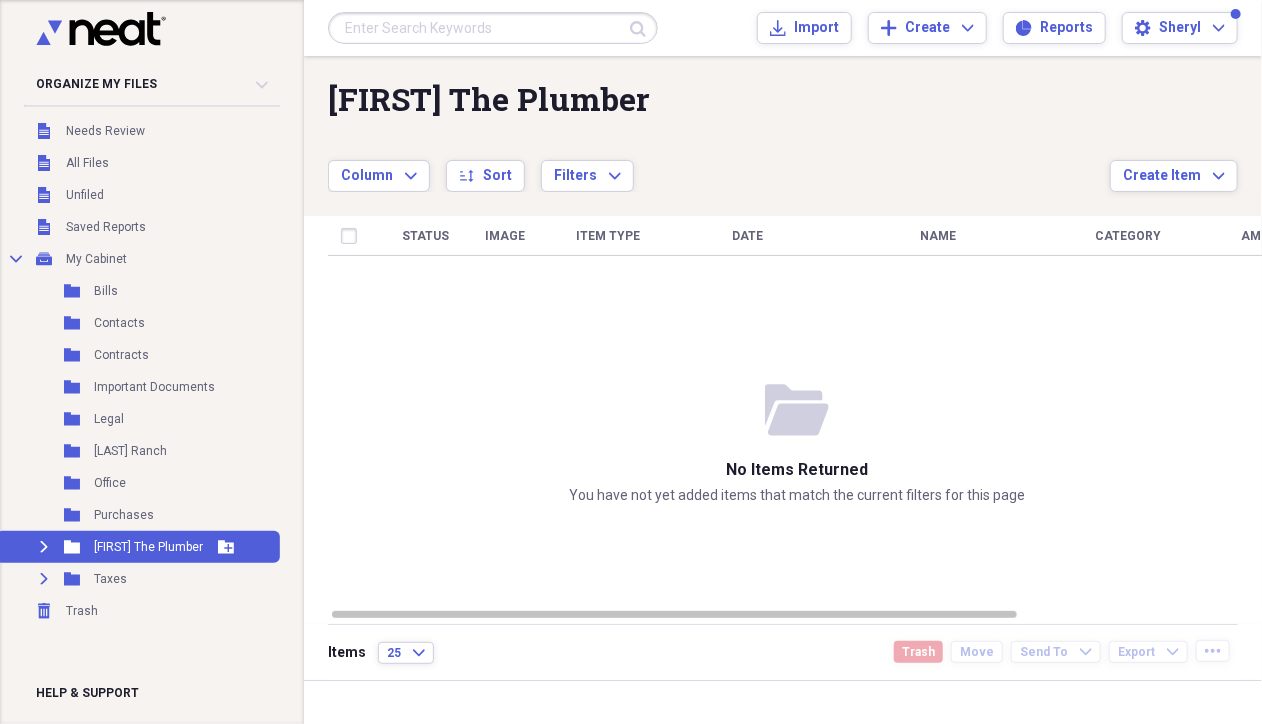 click on "[FIRST] The Plumber" at bounding box center (148, 547) 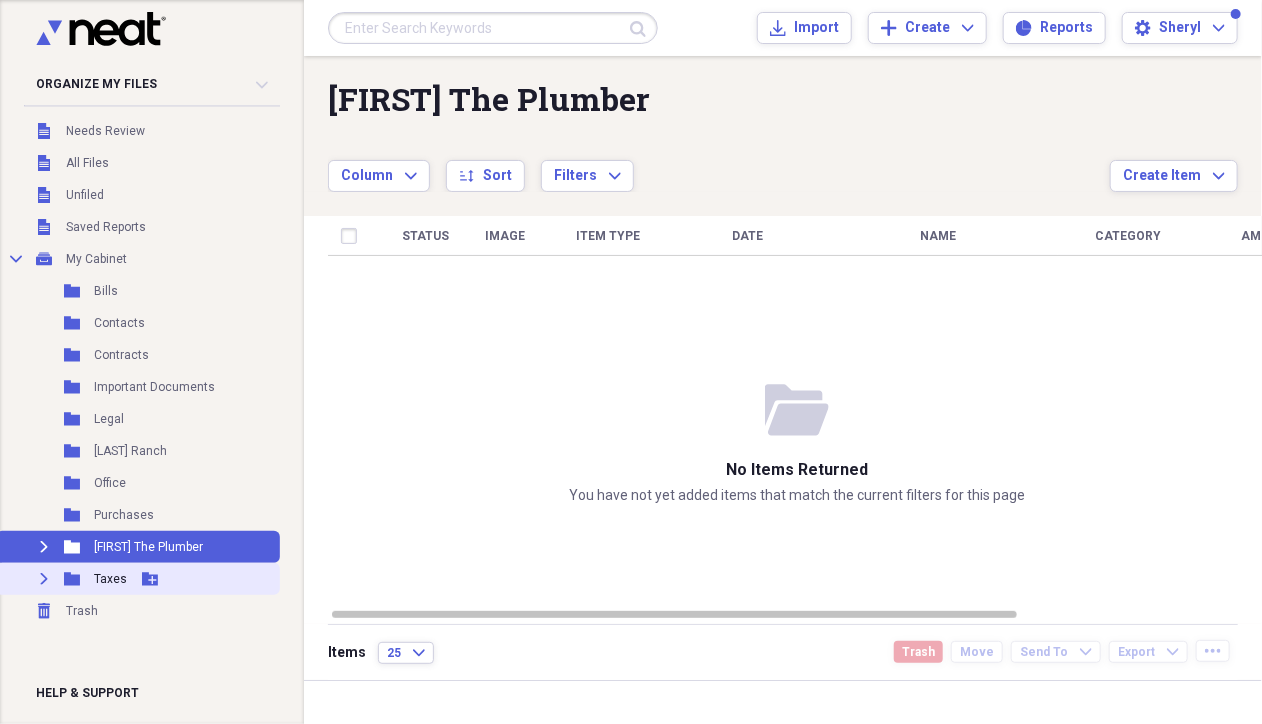 click on "Taxes" at bounding box center (110, 579) 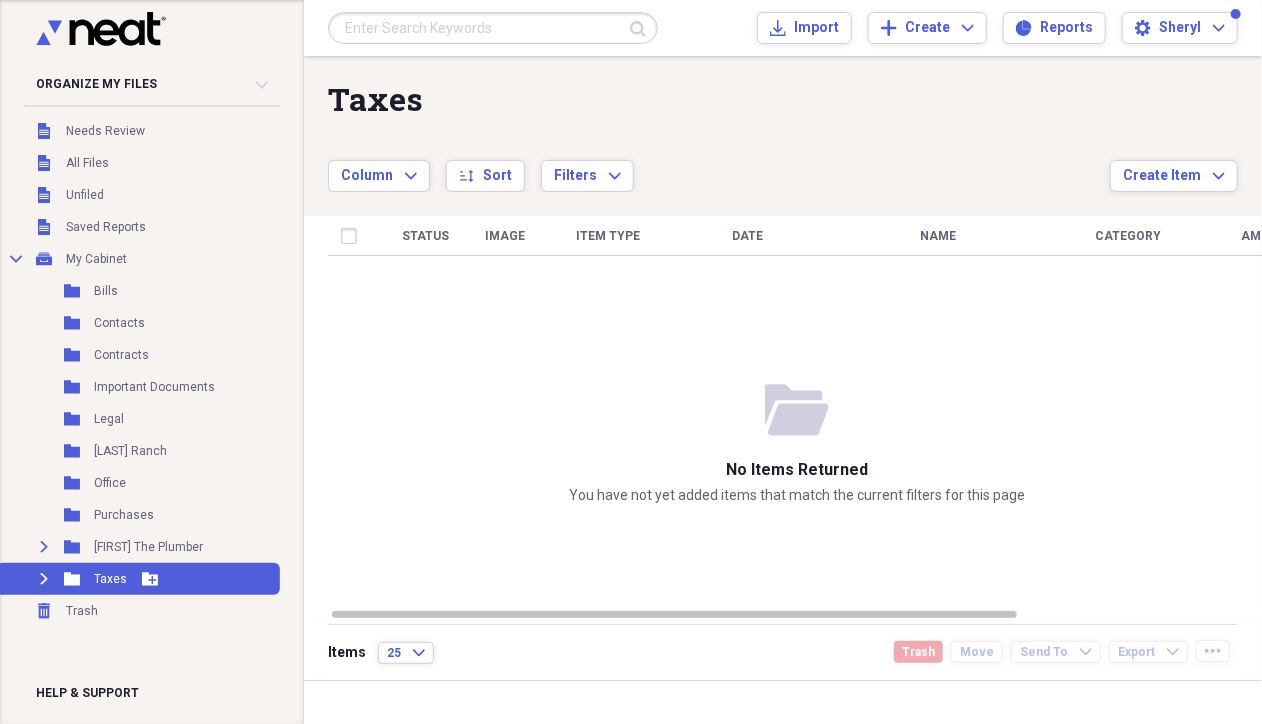 click on "Add Folder" 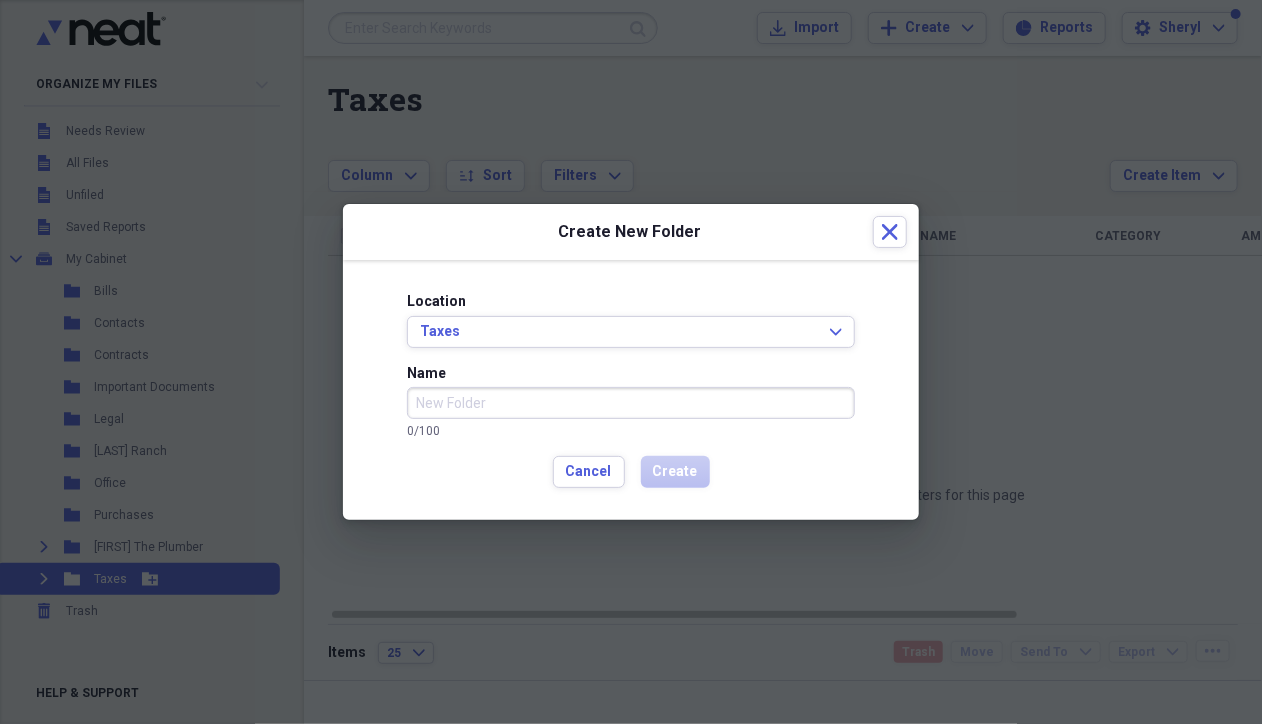 click on "Name" at bounding box center (631, 403) 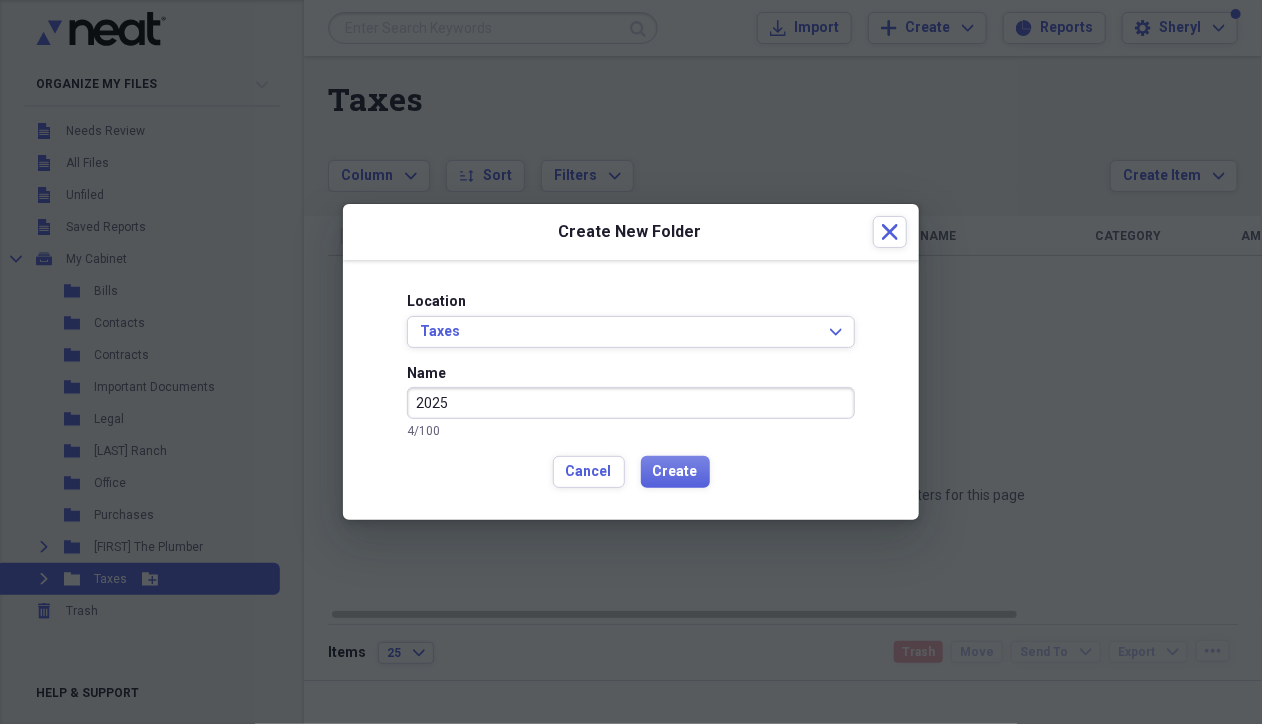 click on "2025" at bounding box center [631, 403] 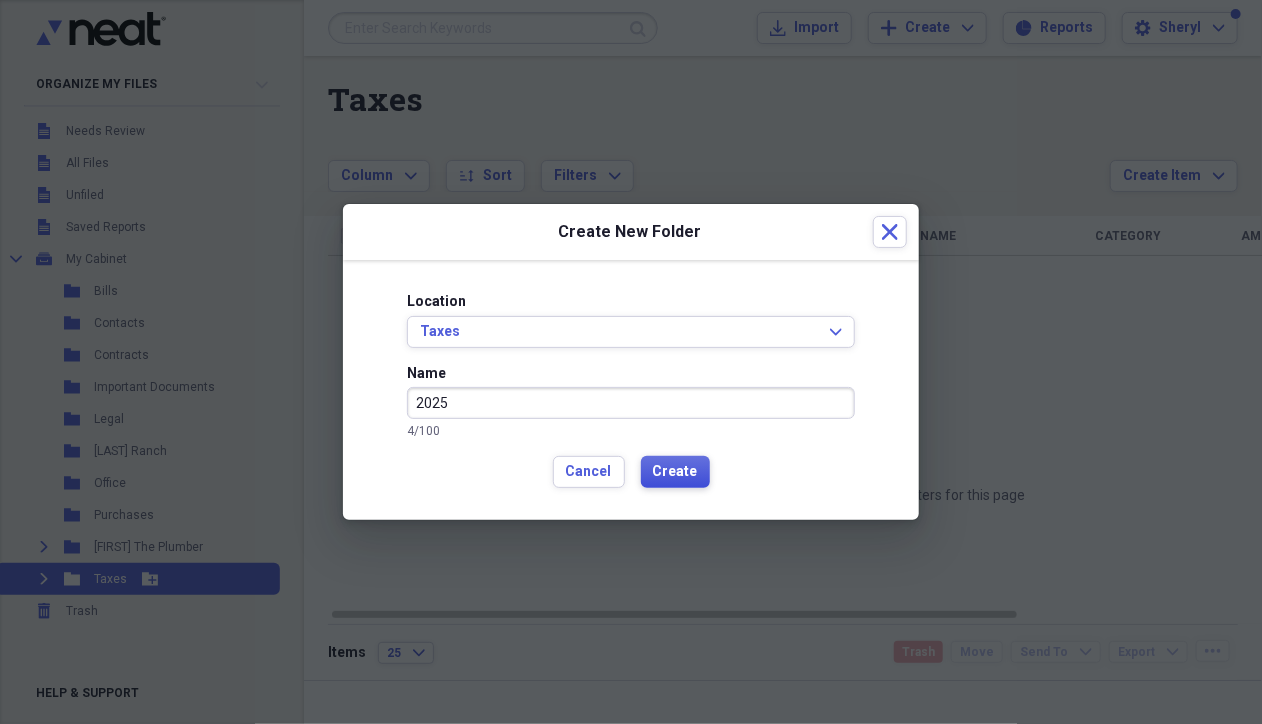 type on "2025" 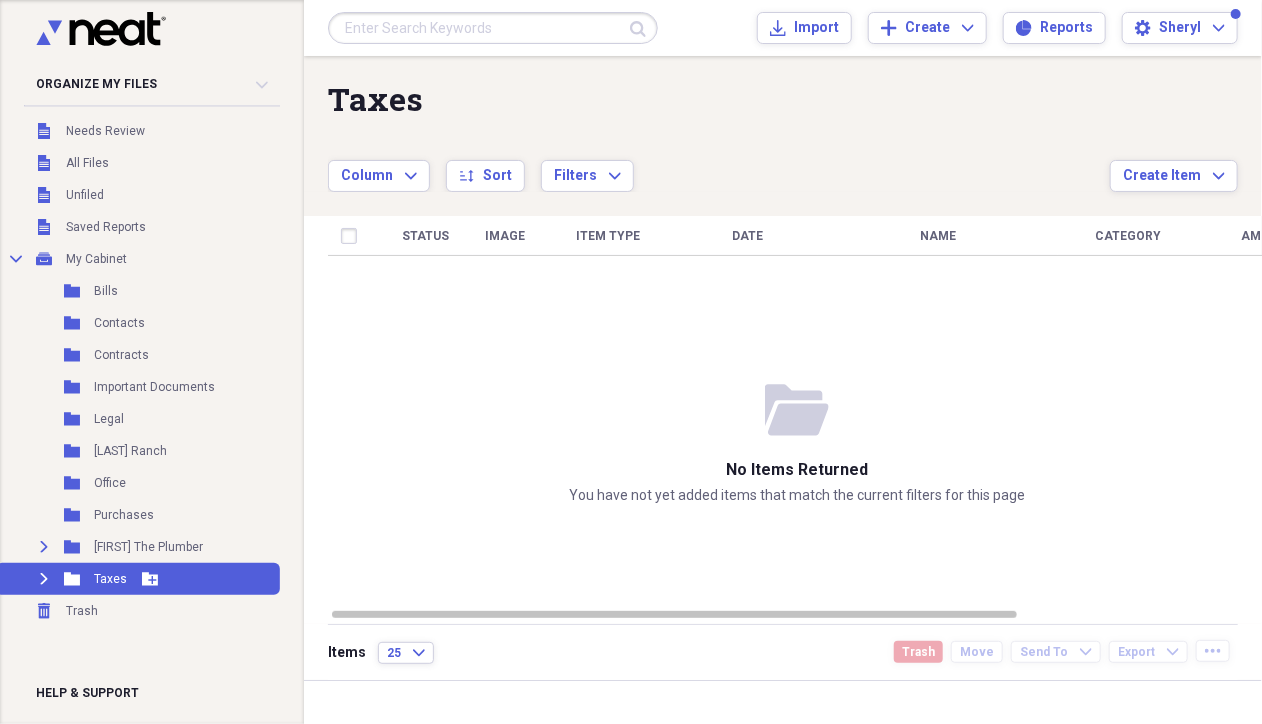 click on "Taxes" at bounding box center (110, 579) 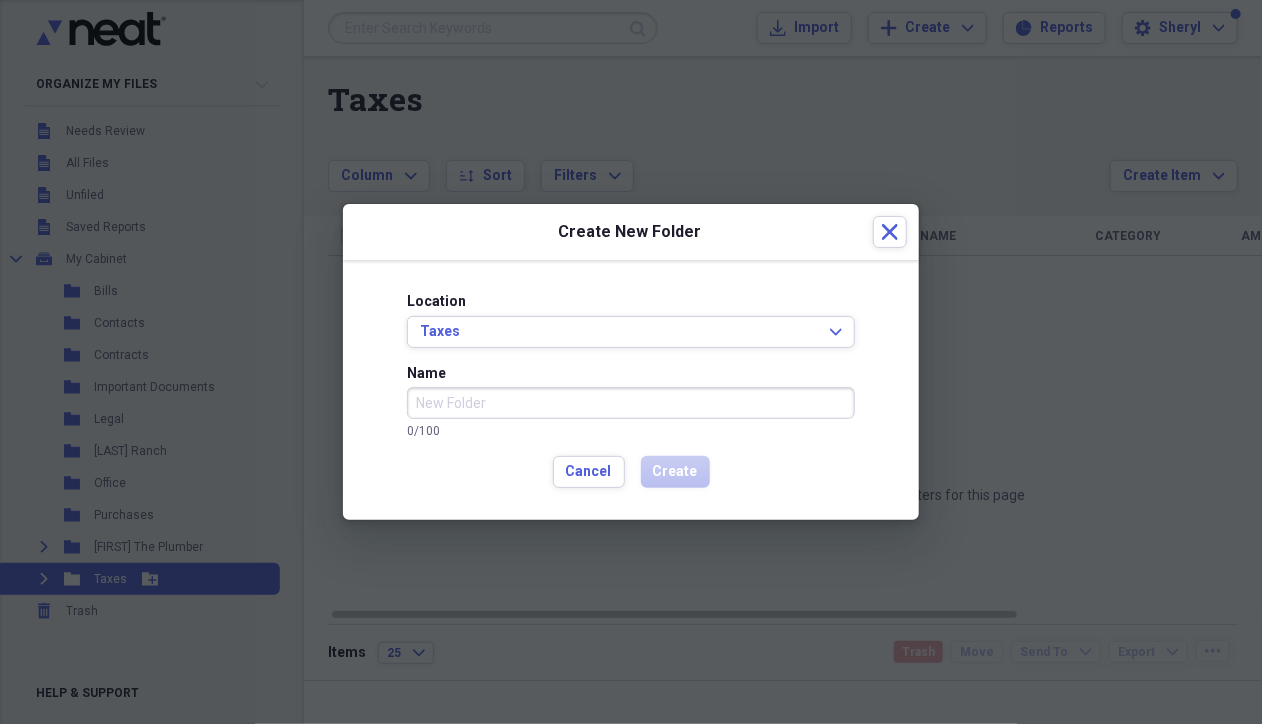 click on "Name" at bounding box center (631, 403) 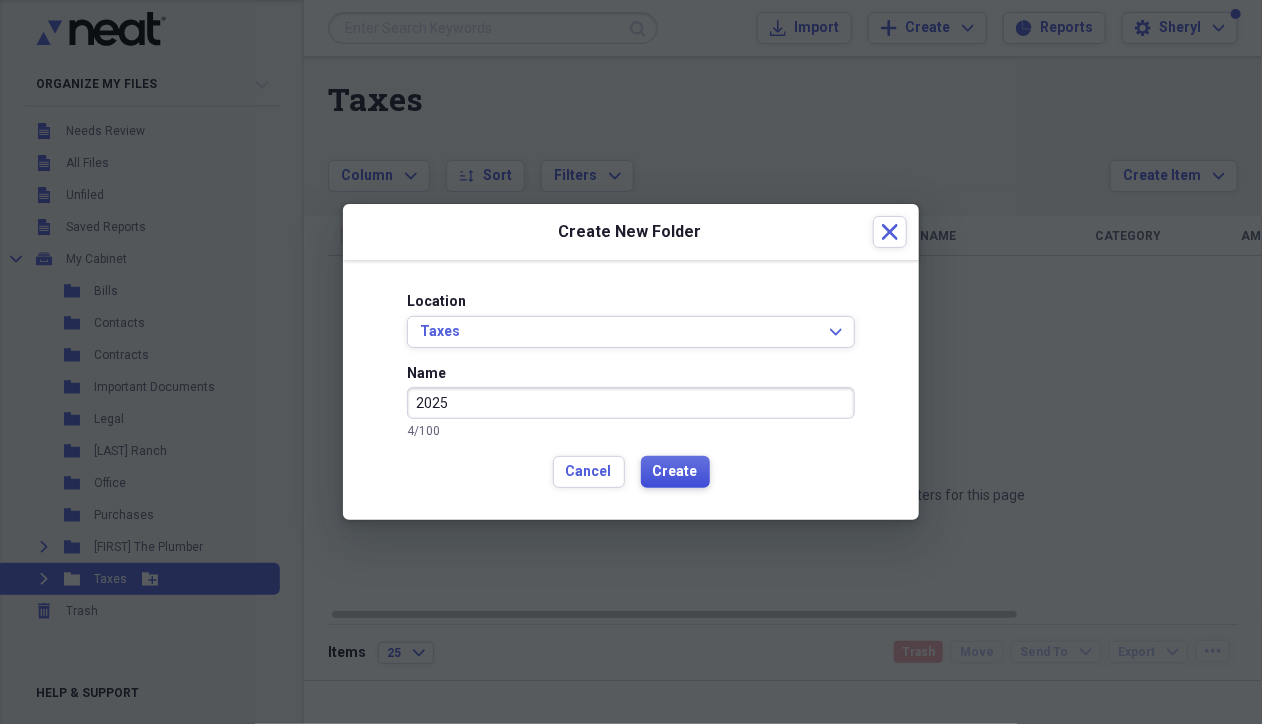type on "2025" 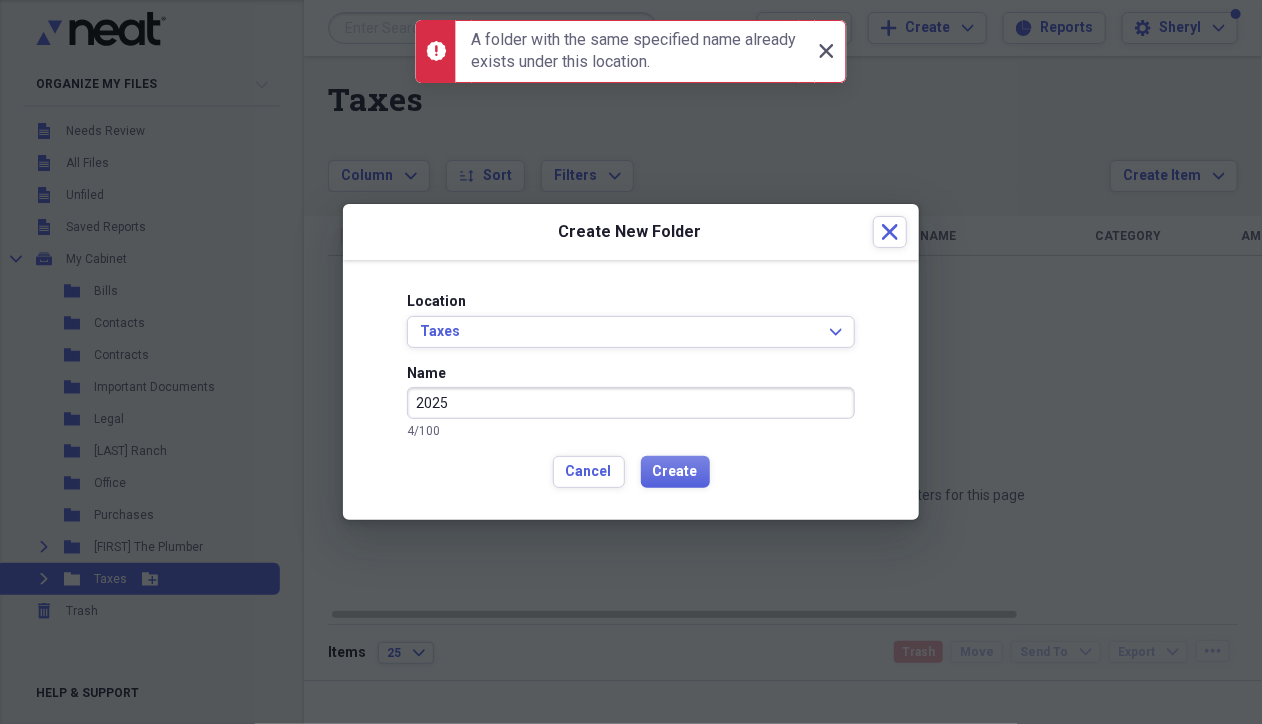 click on "Close" 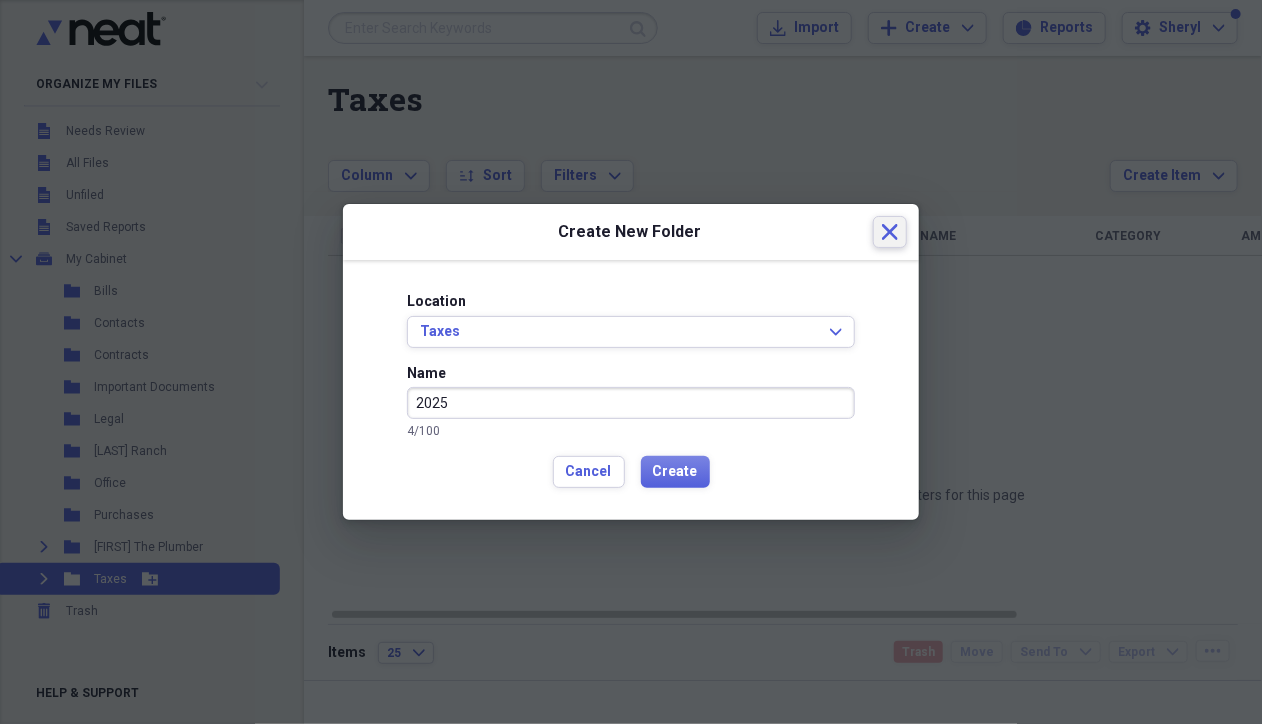 click 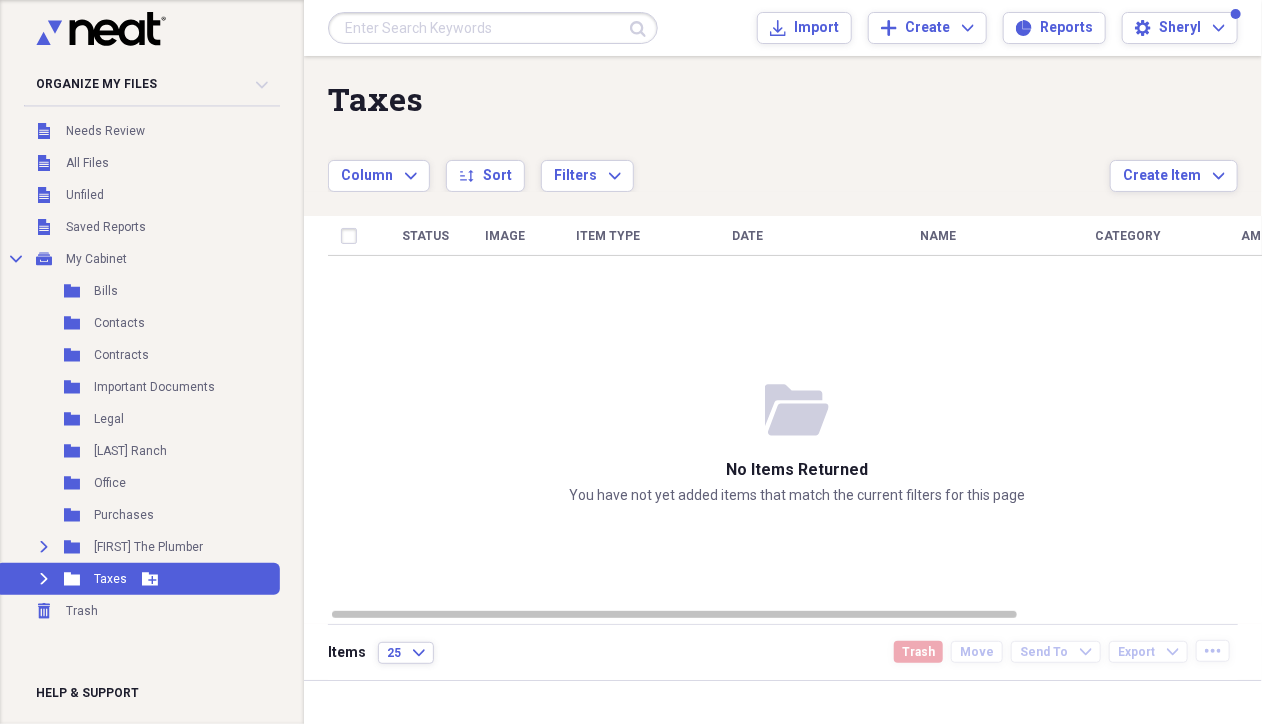 click on "Expand Folder Taxes Add Folder" at bounding box center (138, 579) 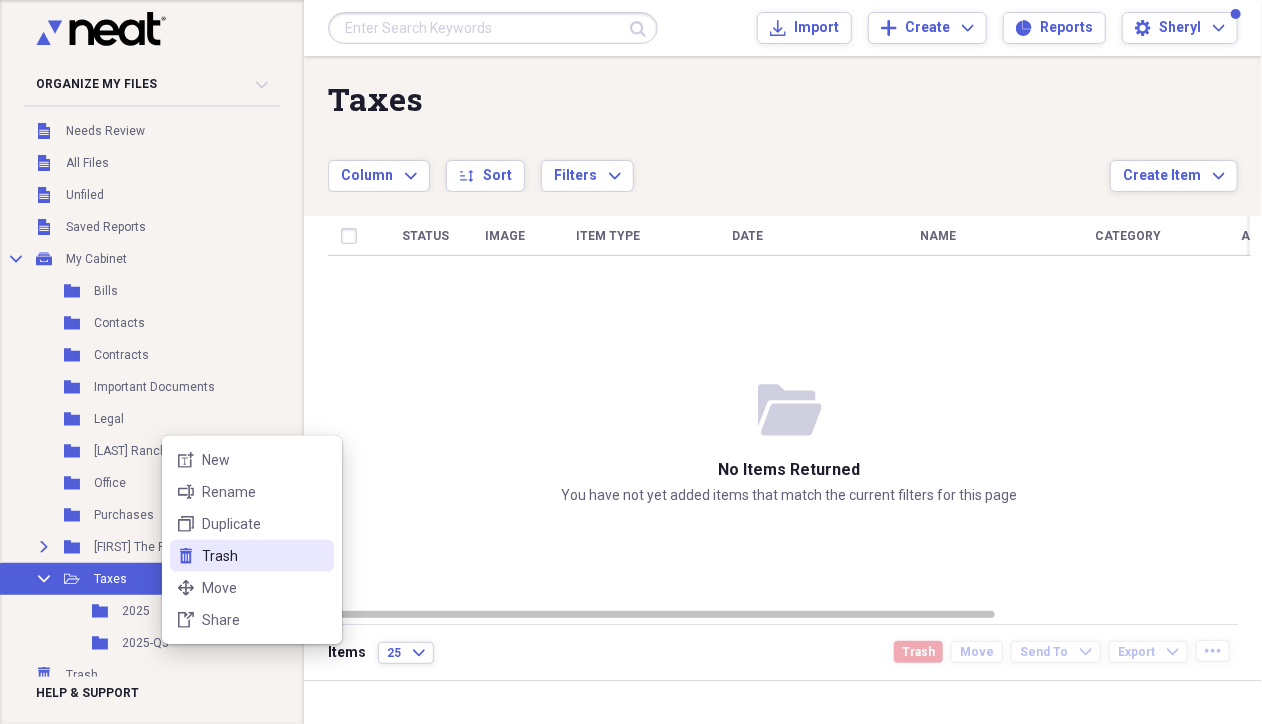 click on "Trash" at bounding box center [264, 556] 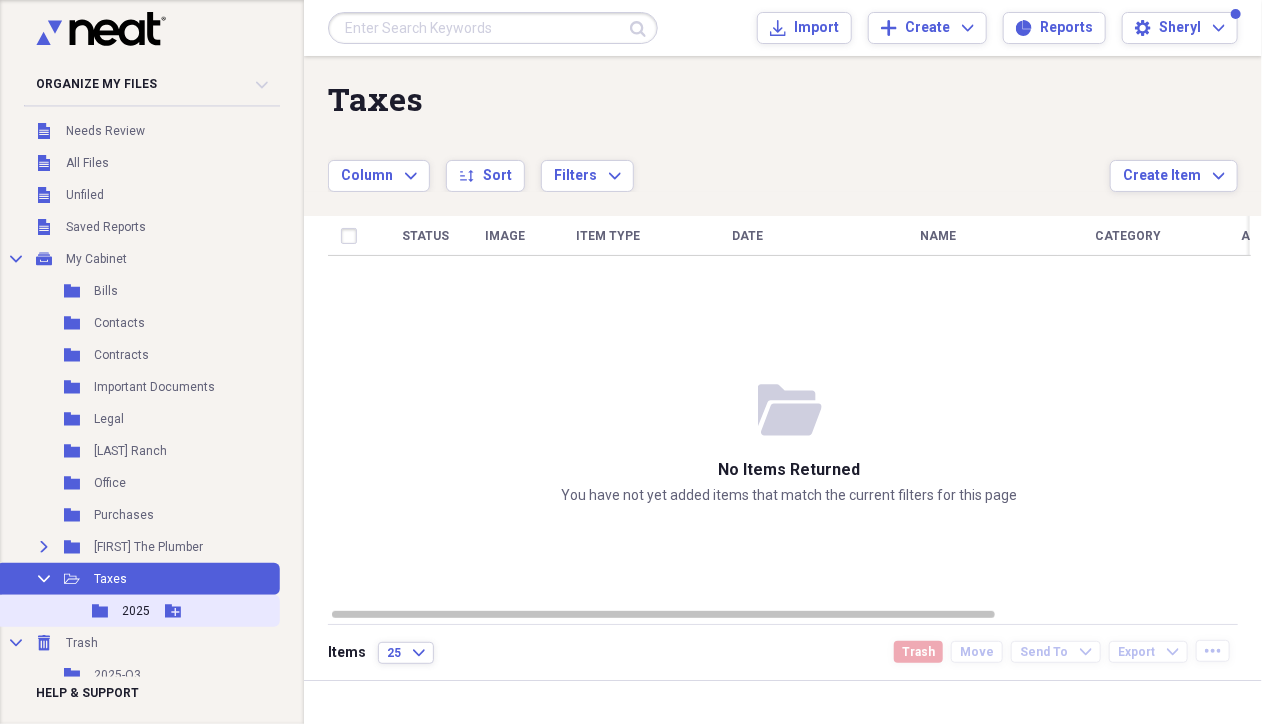 click on "2025" at bounding box center [136, 611] 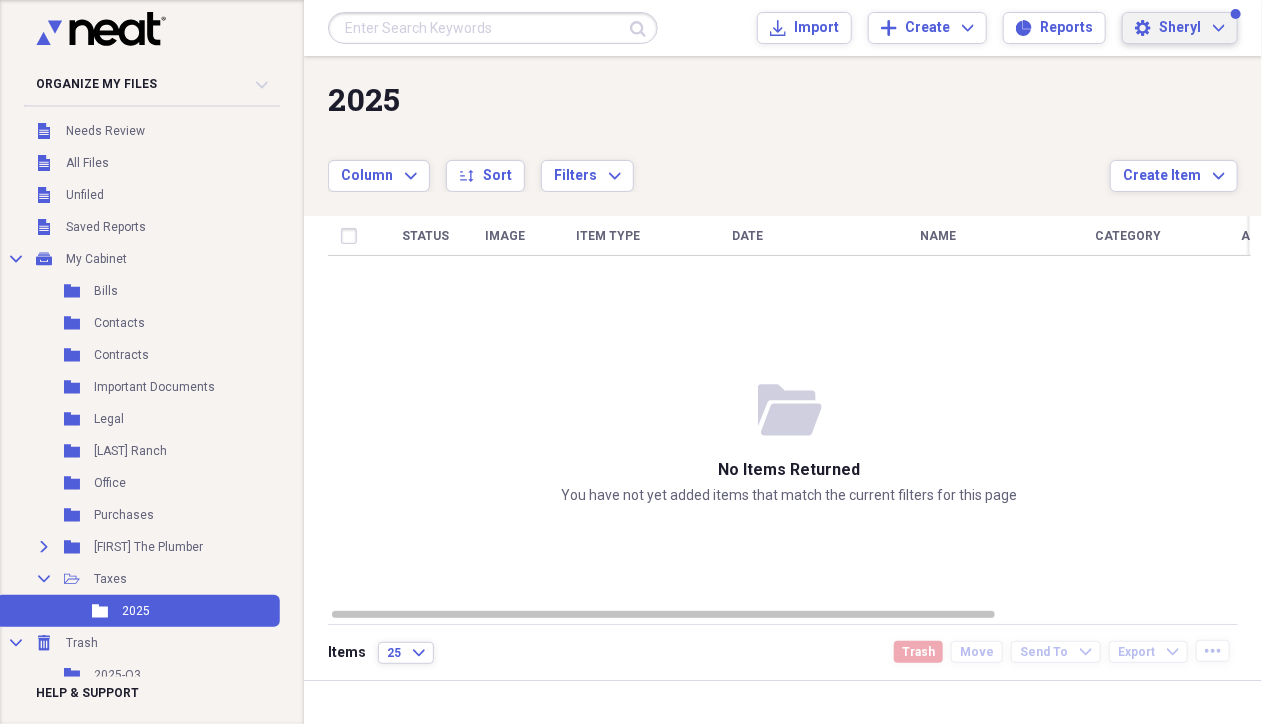 click on "Sheryl Expand" at bounding box center (1192, 28) 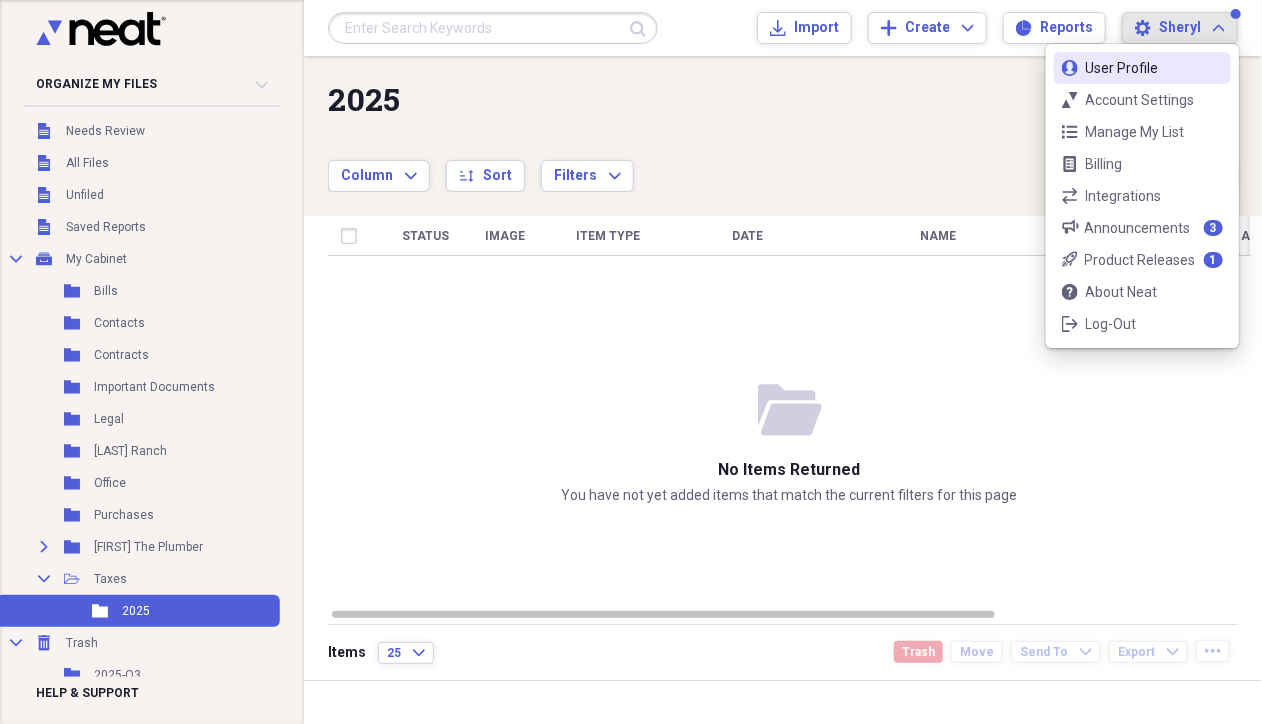 type 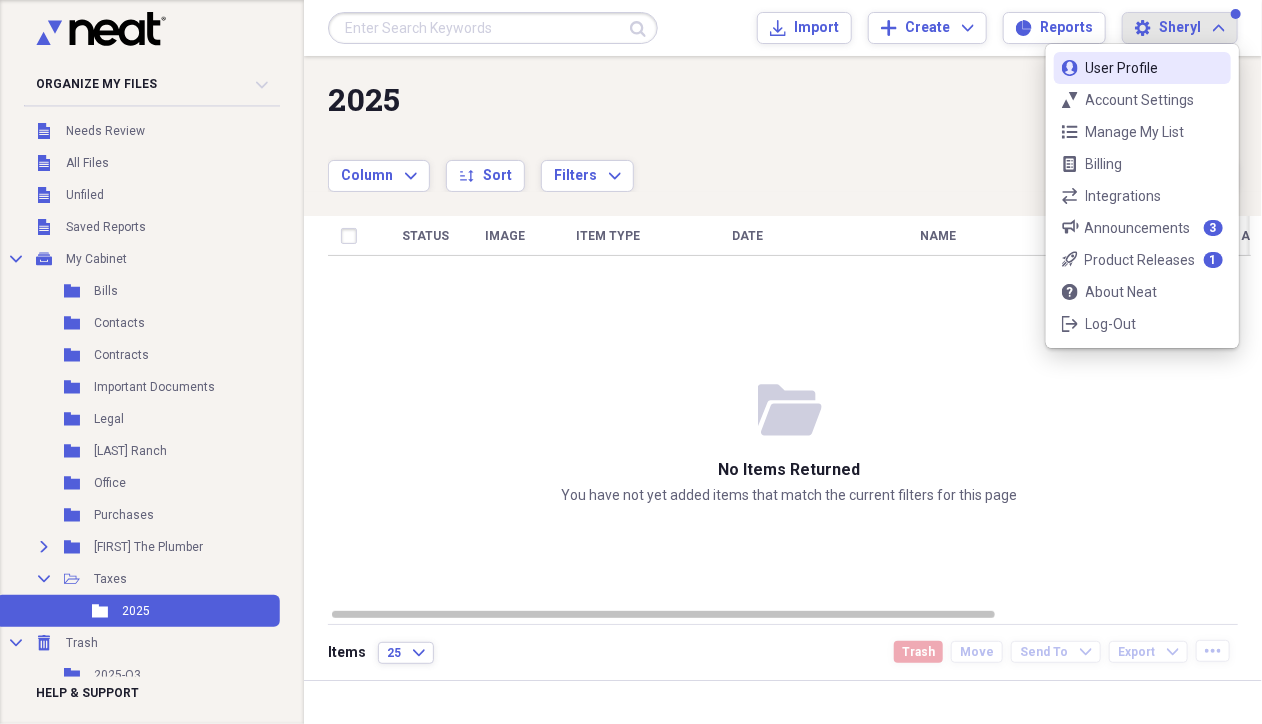 click on "User Profile" at bounding box center (1142, 68) 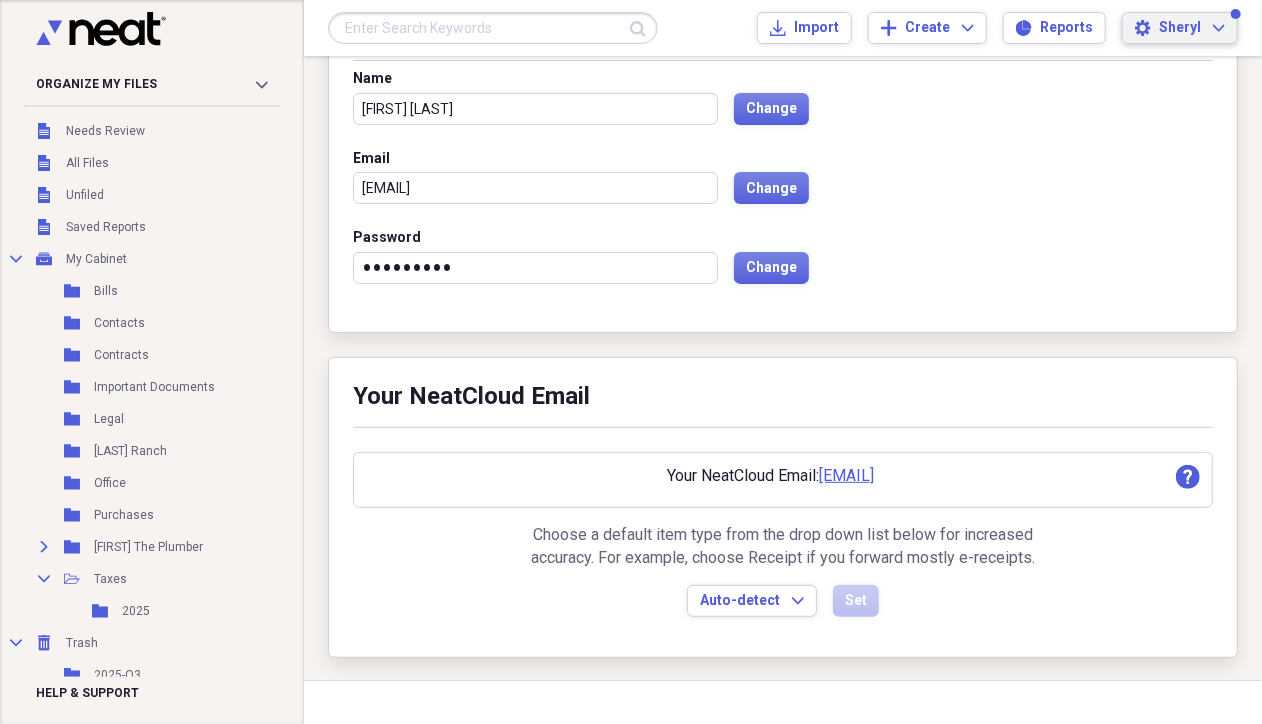 scroll, scrollTop: 0, scrollLeft: 0, axis: both 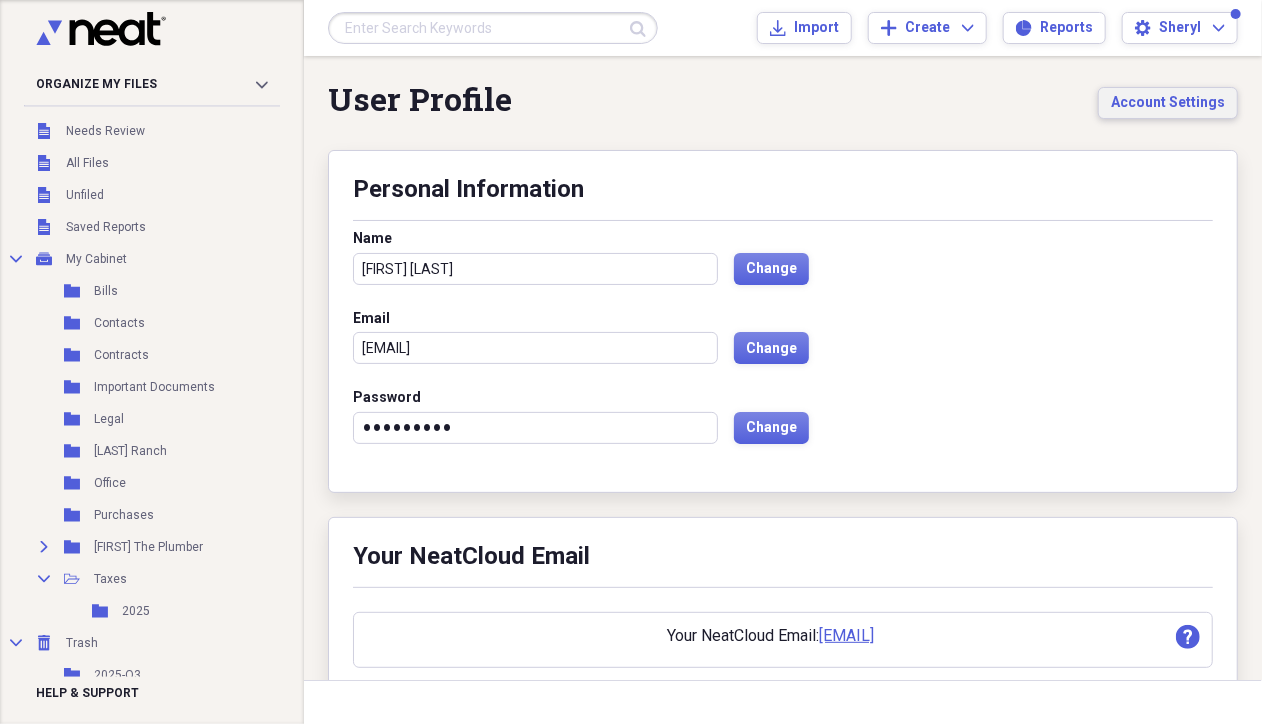 click on "Account Settings" at bounding box center (1168, 103) 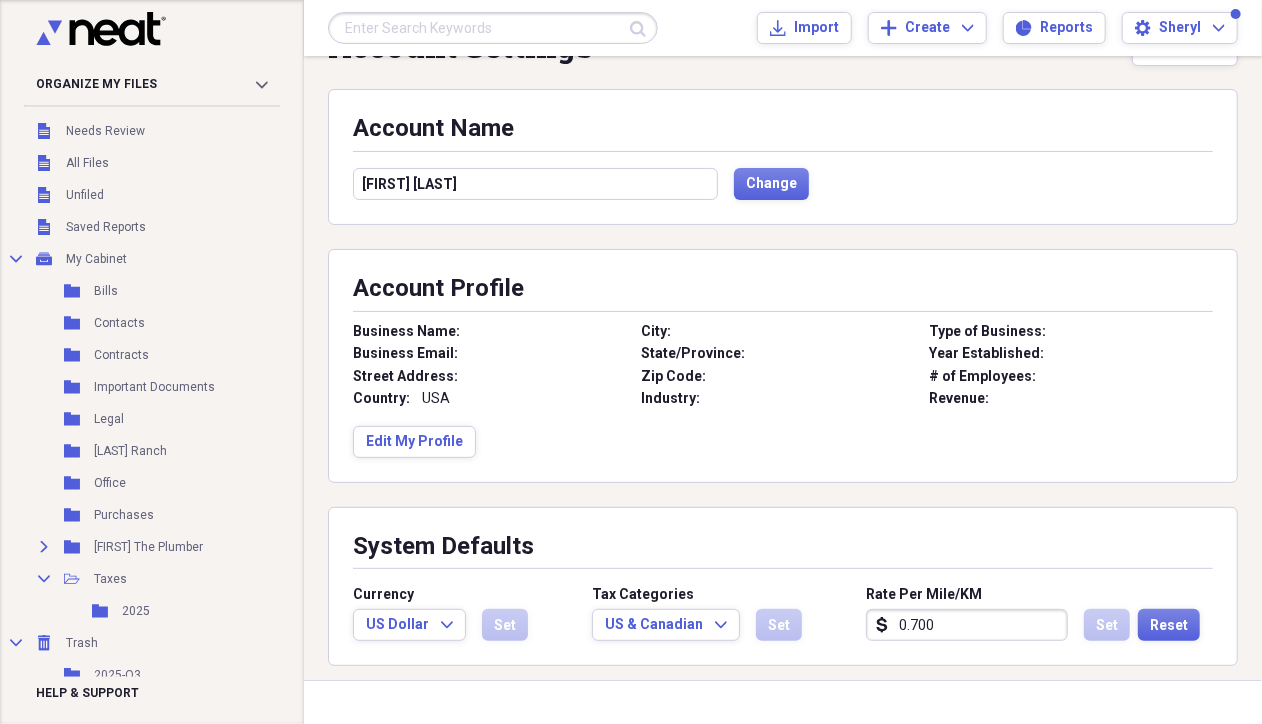 scroll, scrollTop: 0, scrollLeft: 0, axis: both 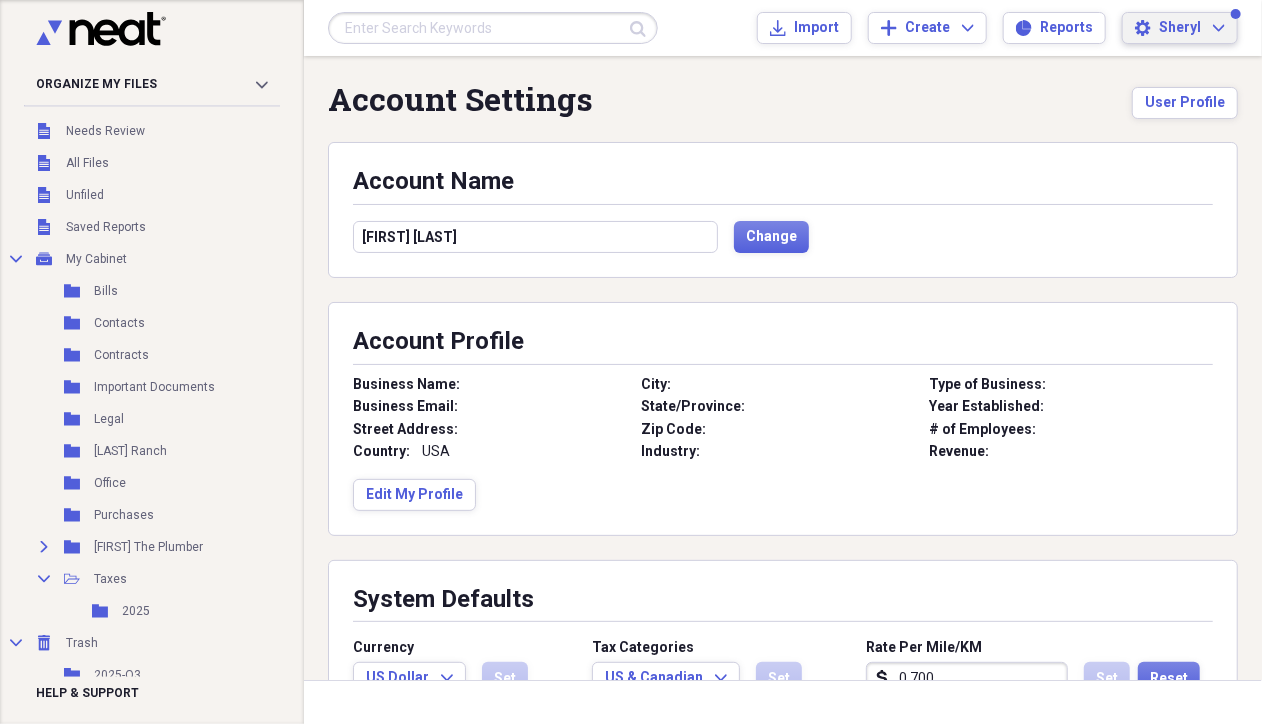 click on "Sheryl Expand" at bounding box center (1192, 28) 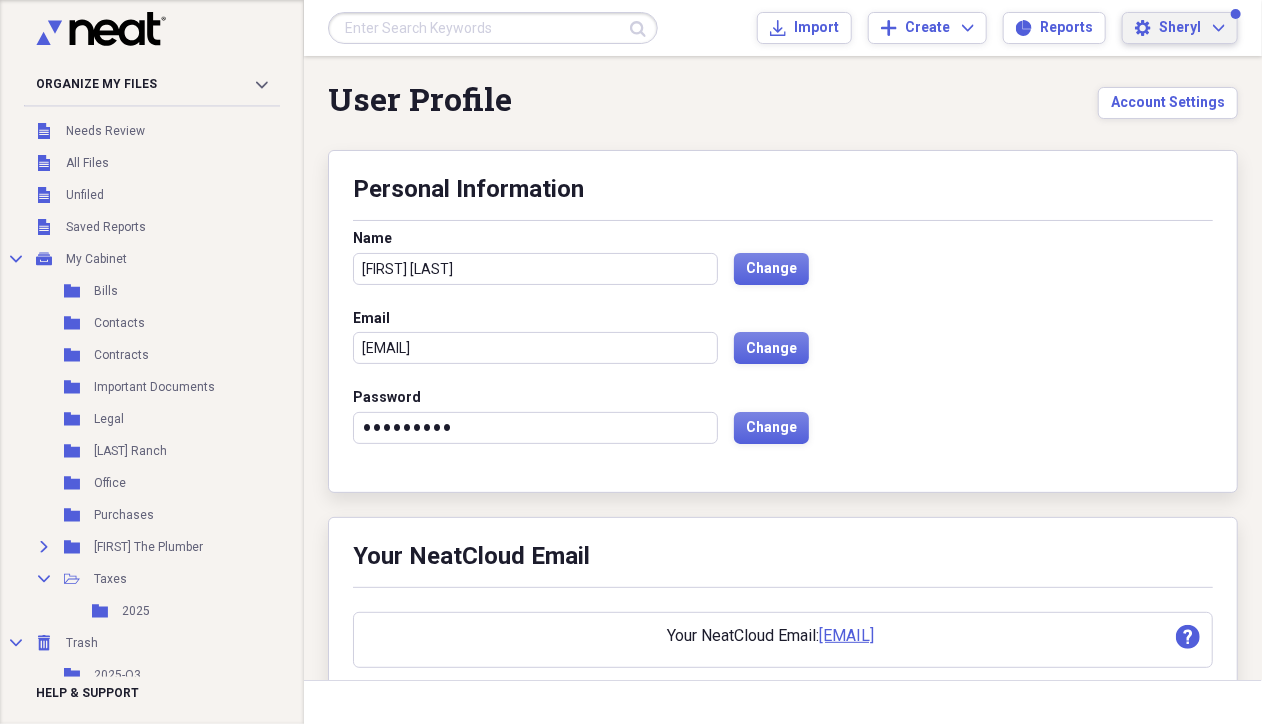 click on "Sheryl" at bounding box center [1180, 28] 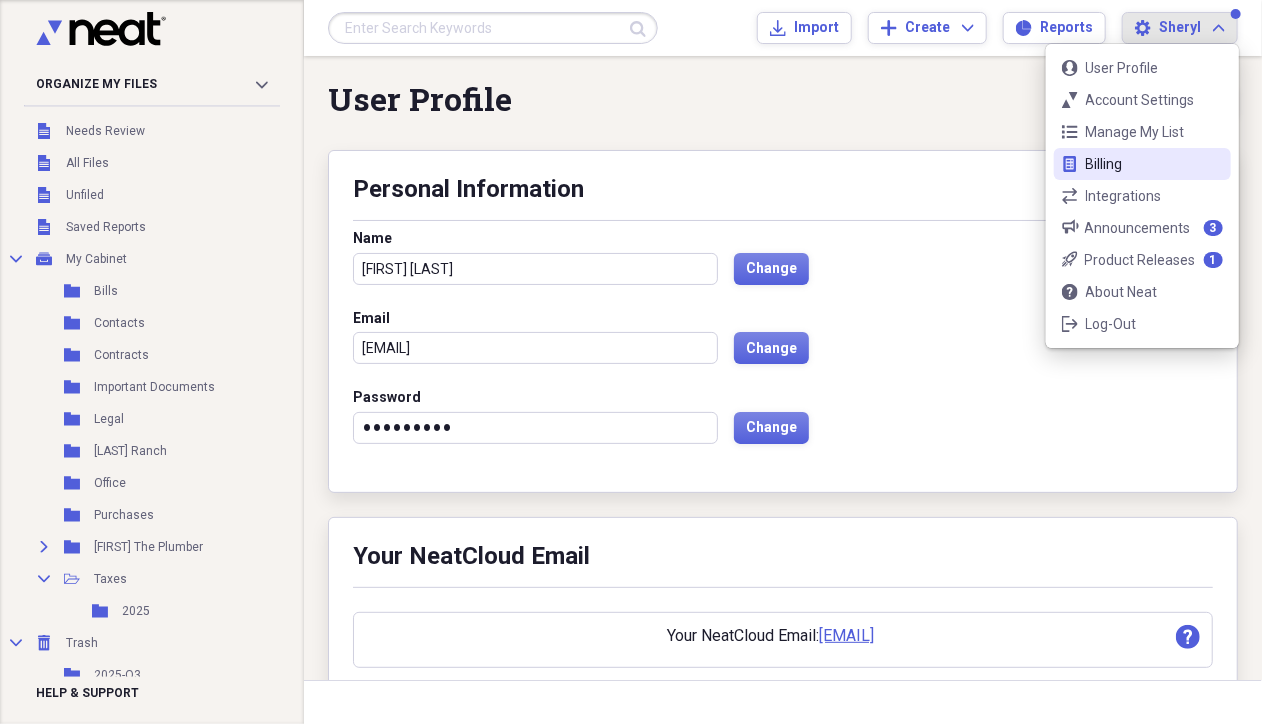 click on "bill Billing" at bounding box center (1142, 164) 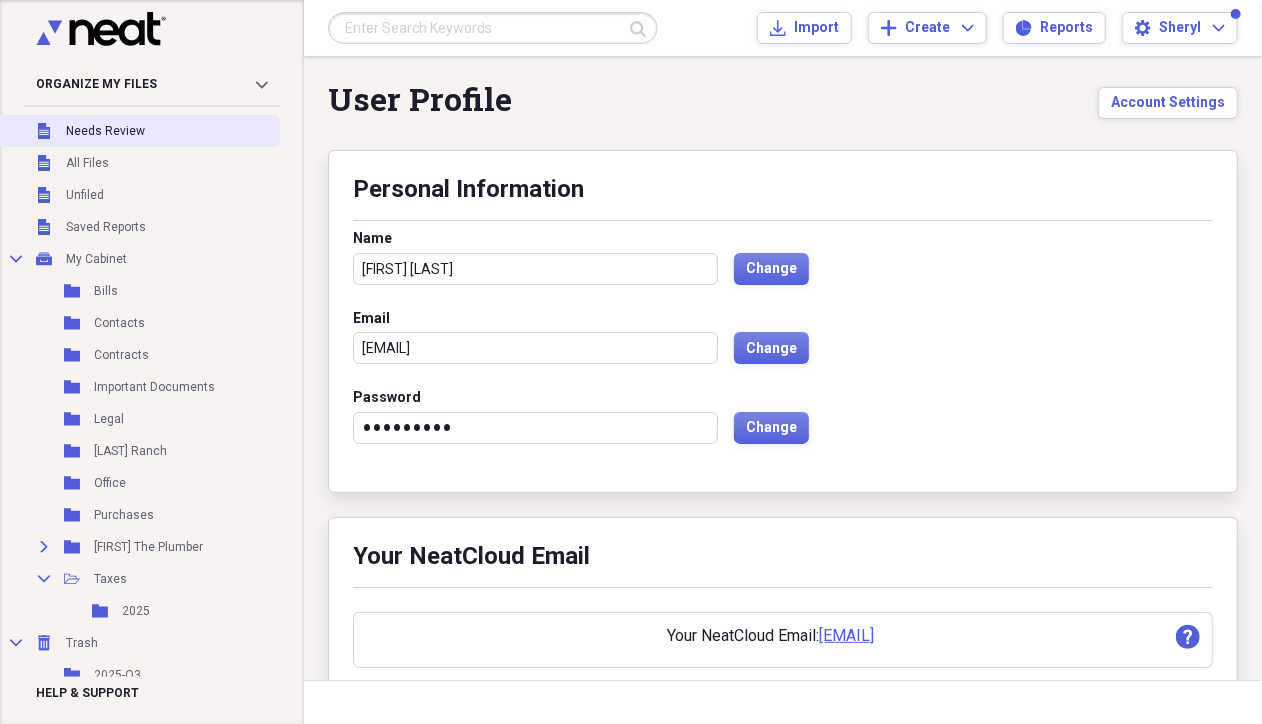 click on "Unfiled Needs Review" at bounding box center (138, 131) 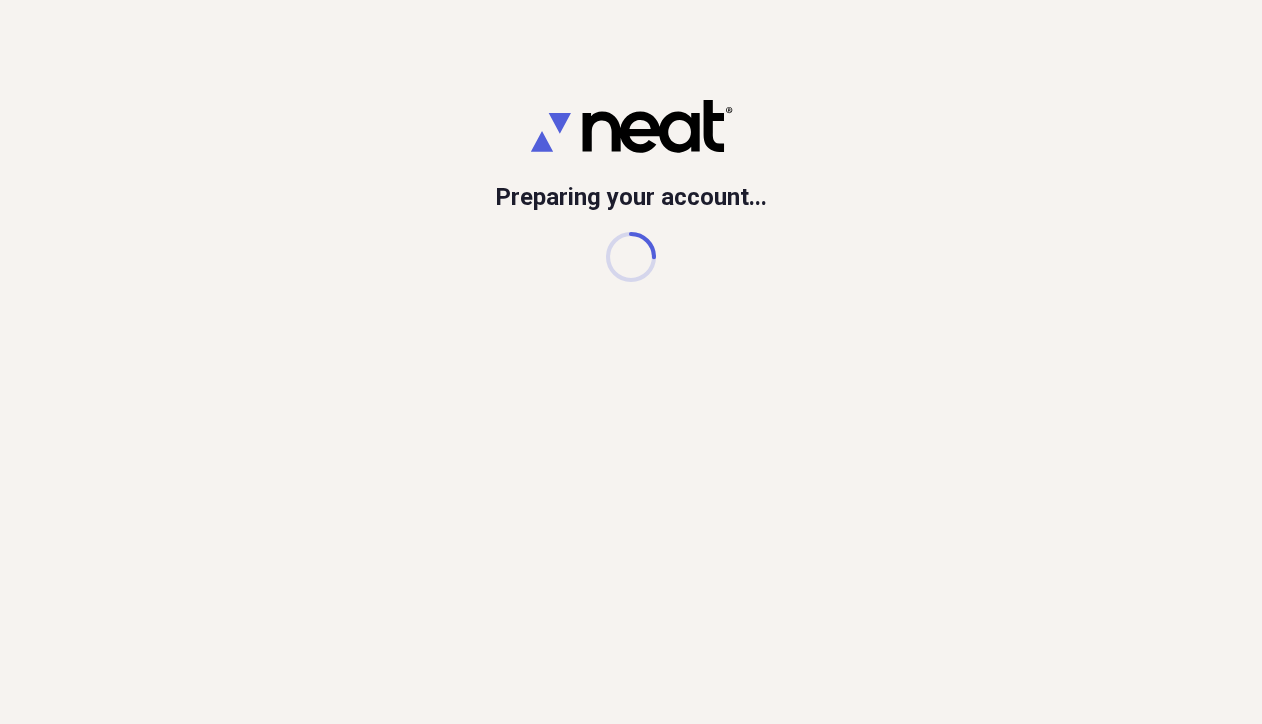 scroll, scrollTop: 0, scrollLeft: 0, axis: both 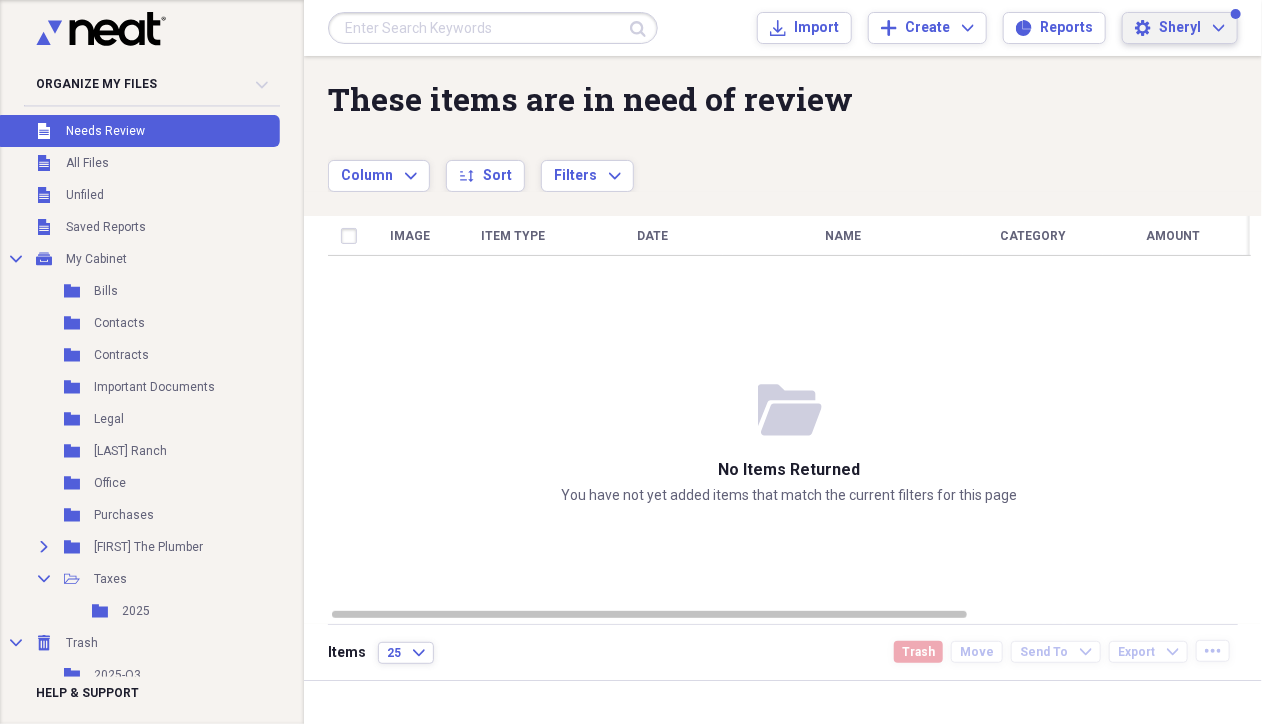 click on "Sheryl" at bounding box center (1180, 28) 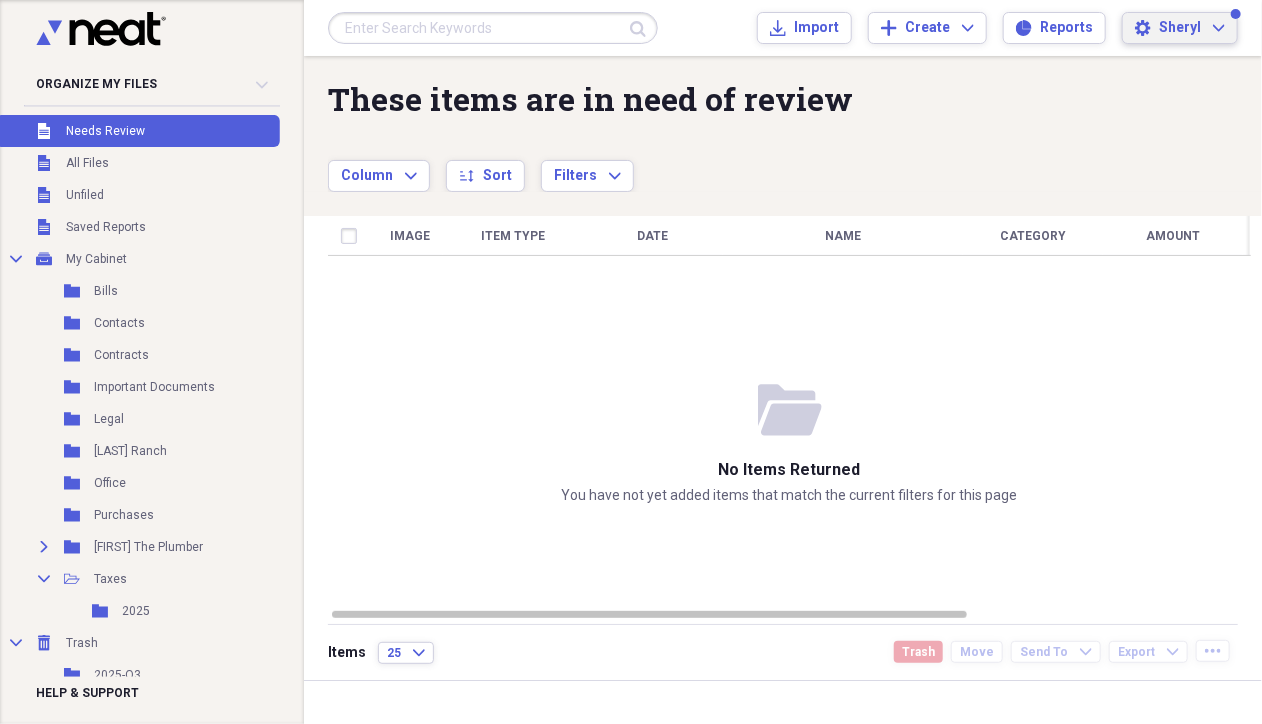 click on "Column Expand sort Sort Filters  Expand" at bounding box center (719, 165) 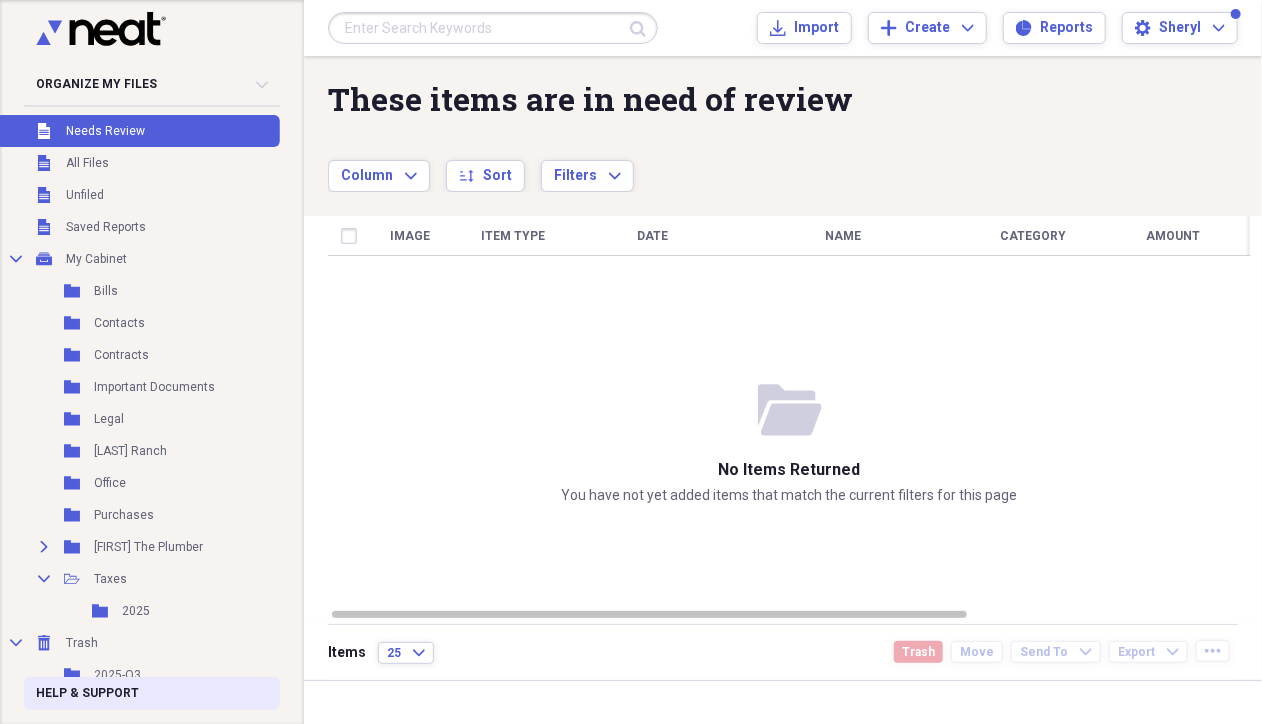 click on "Help & Support" at bounding box center [87, 693] 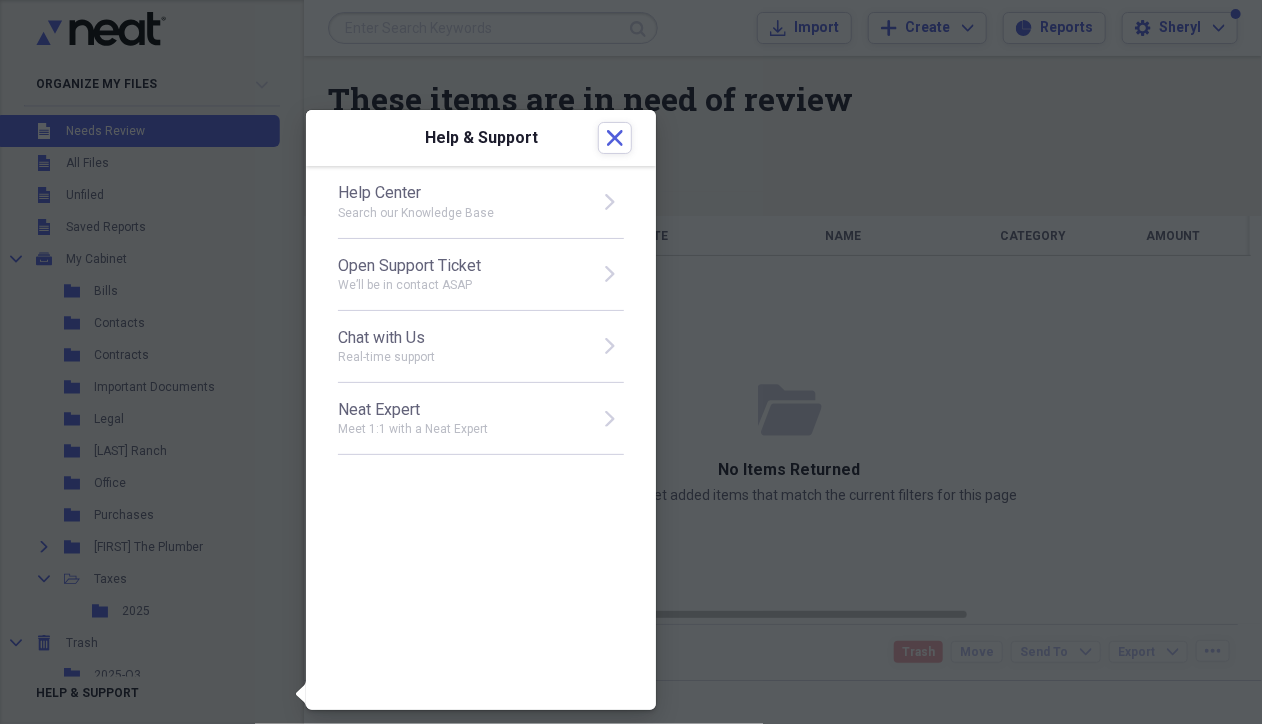 click on "Chat with Us" at bounding box center (462, 338) 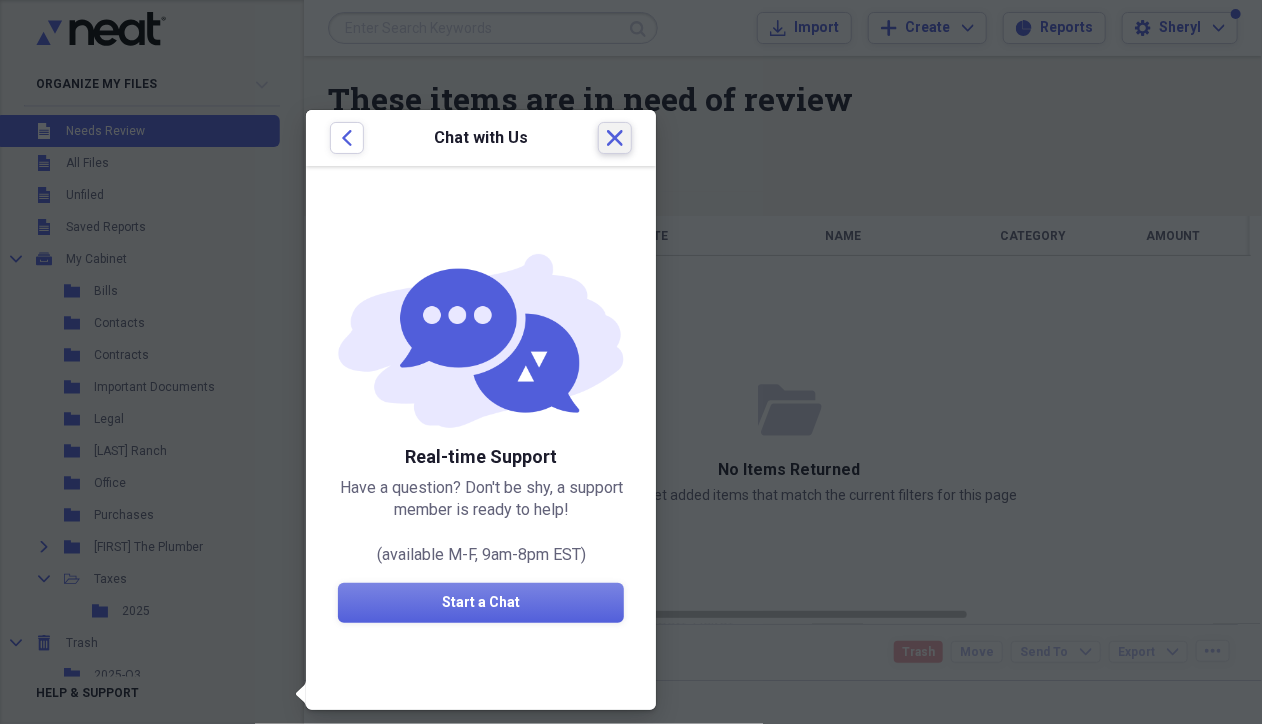 click 